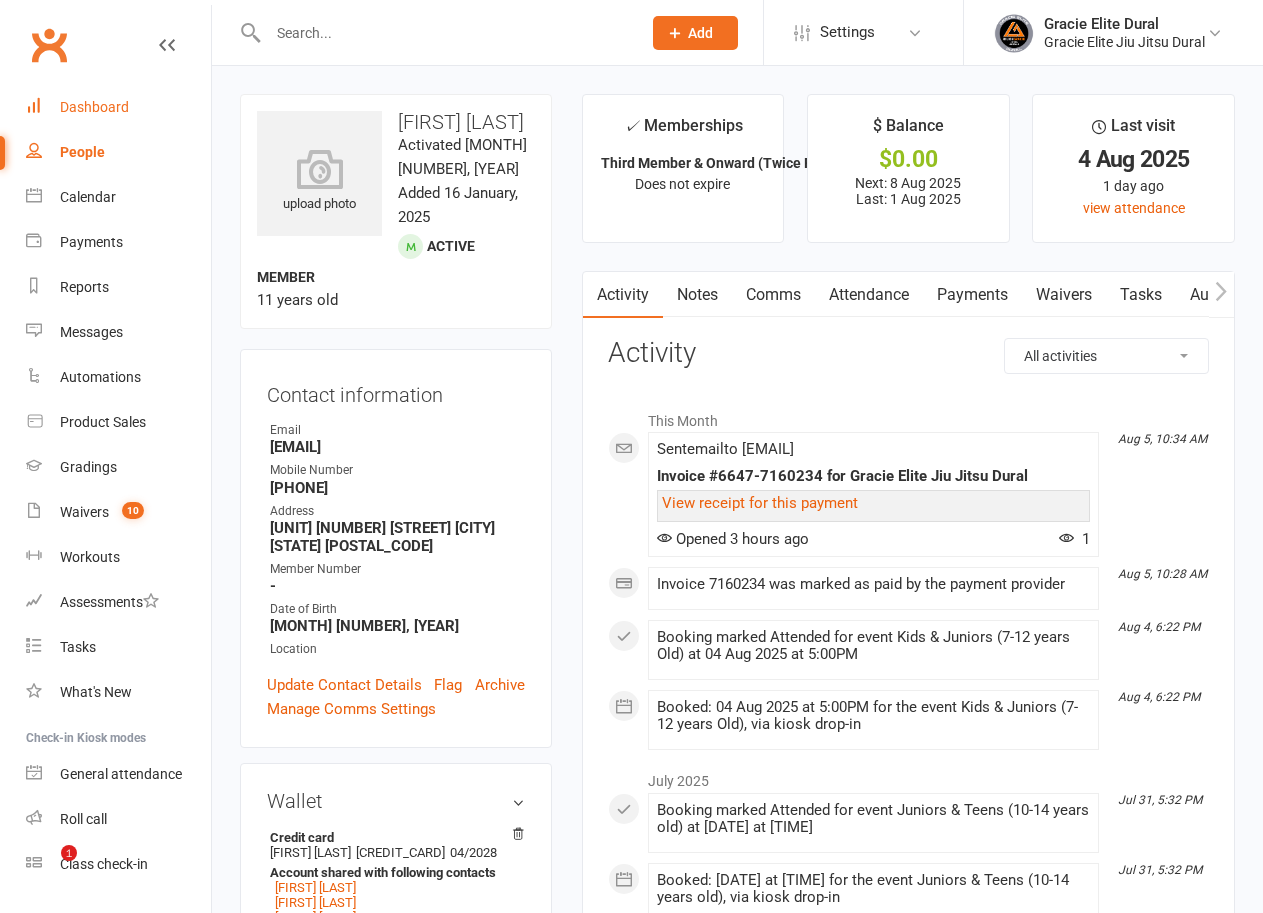 scroll, scrollTop: 0, scrollLeft: 0, axis: both 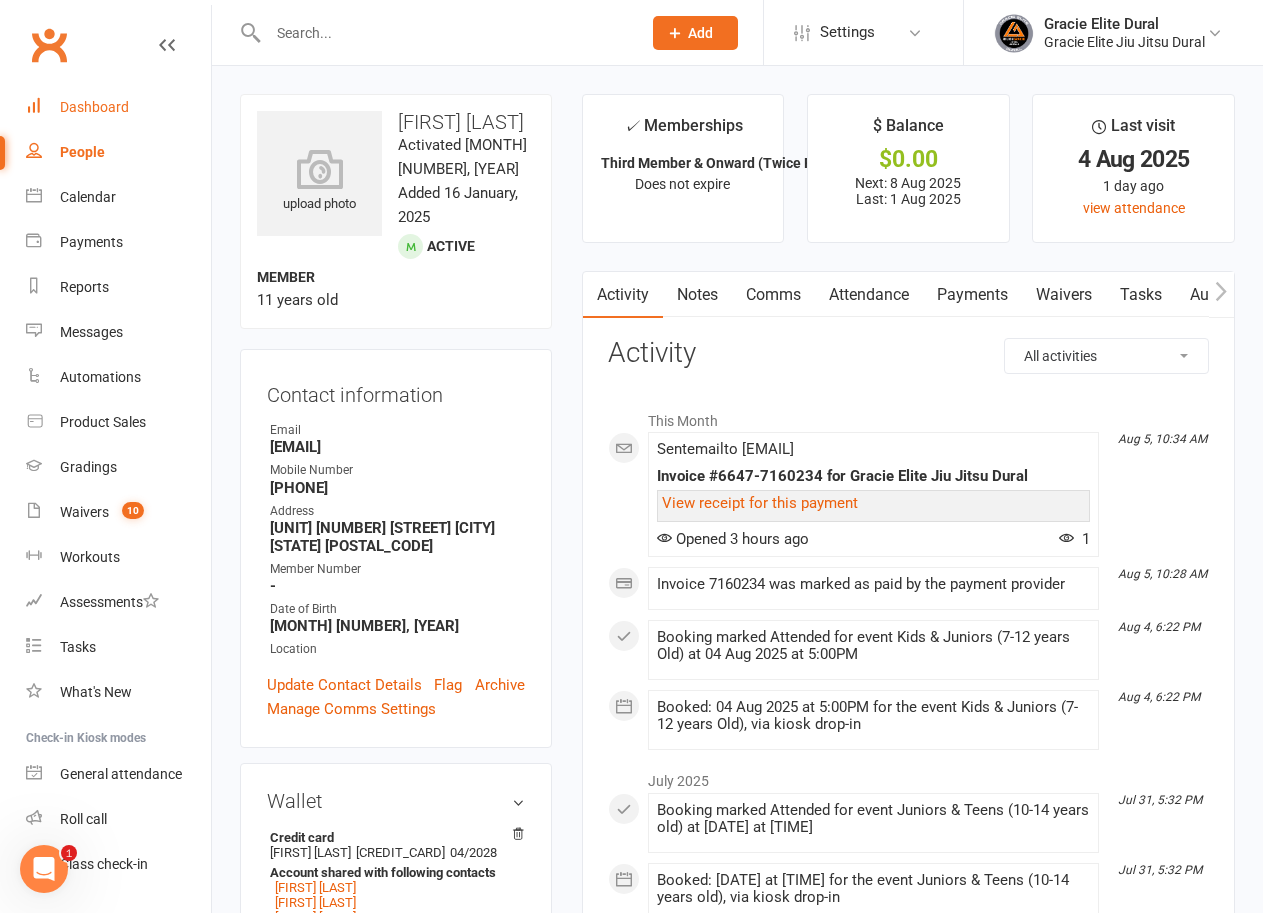 click on "Dashboard" at bounding box center [94, 107] 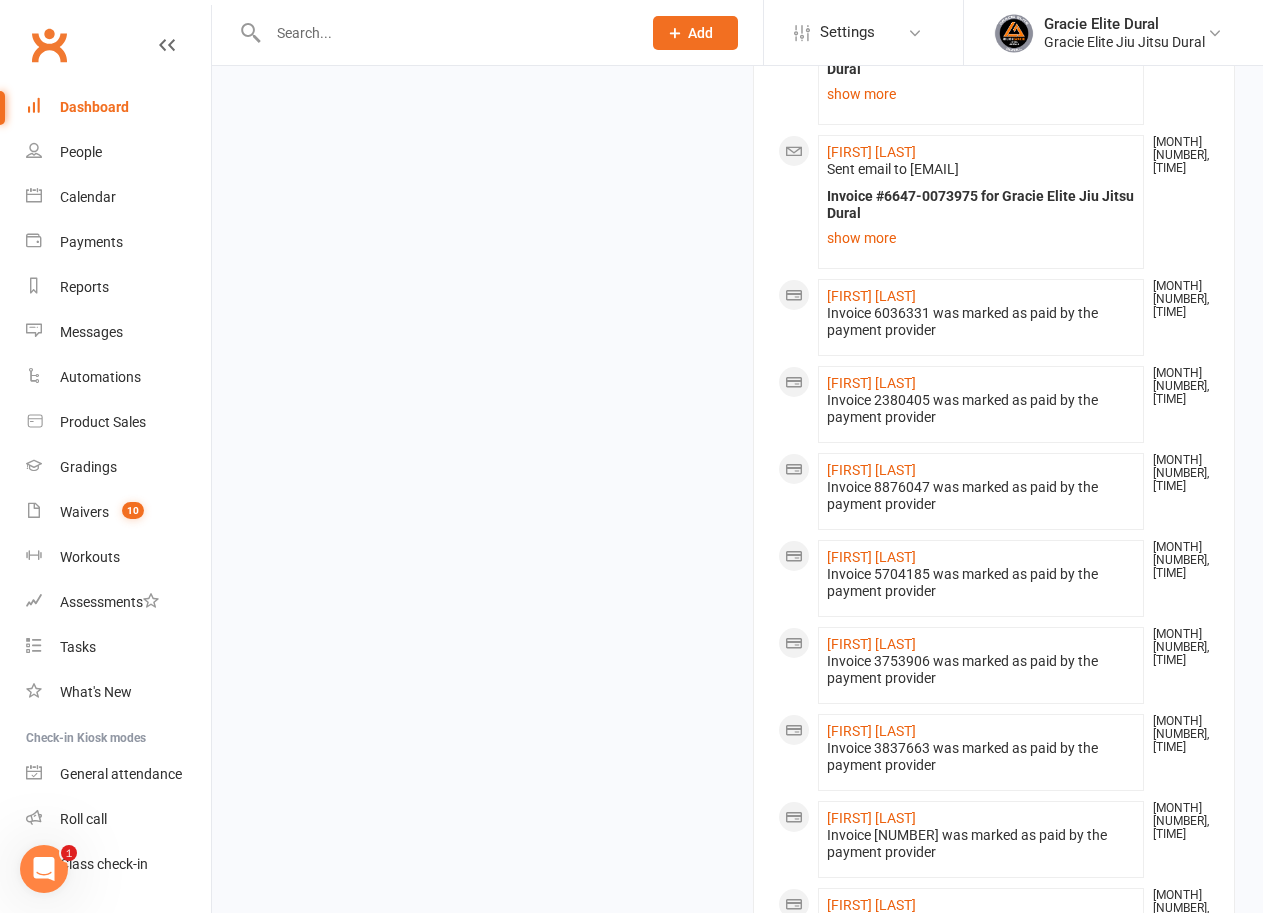 scroll, scrollTop: 2400, scrollLeft: 0, axis: vertical 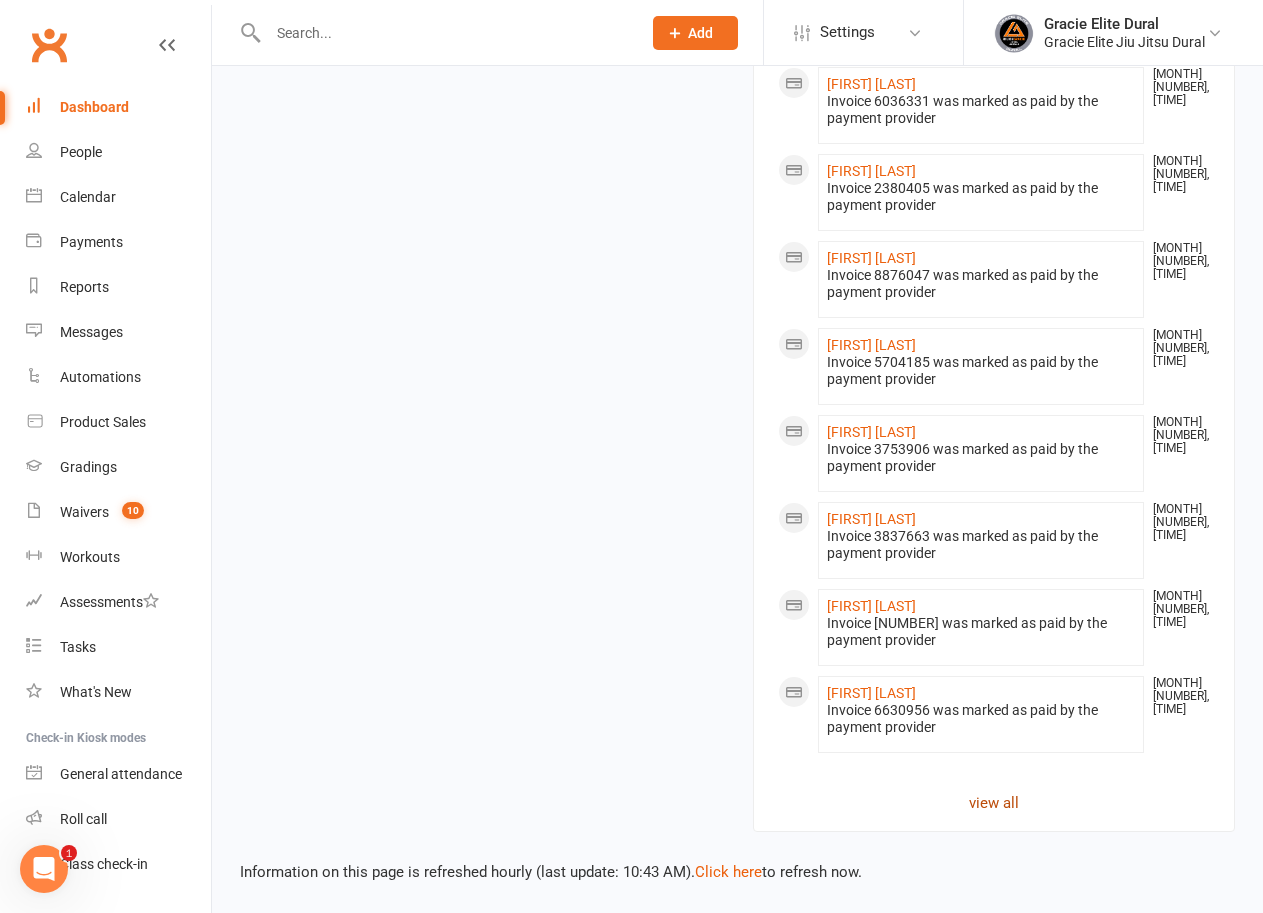 click on "view all" 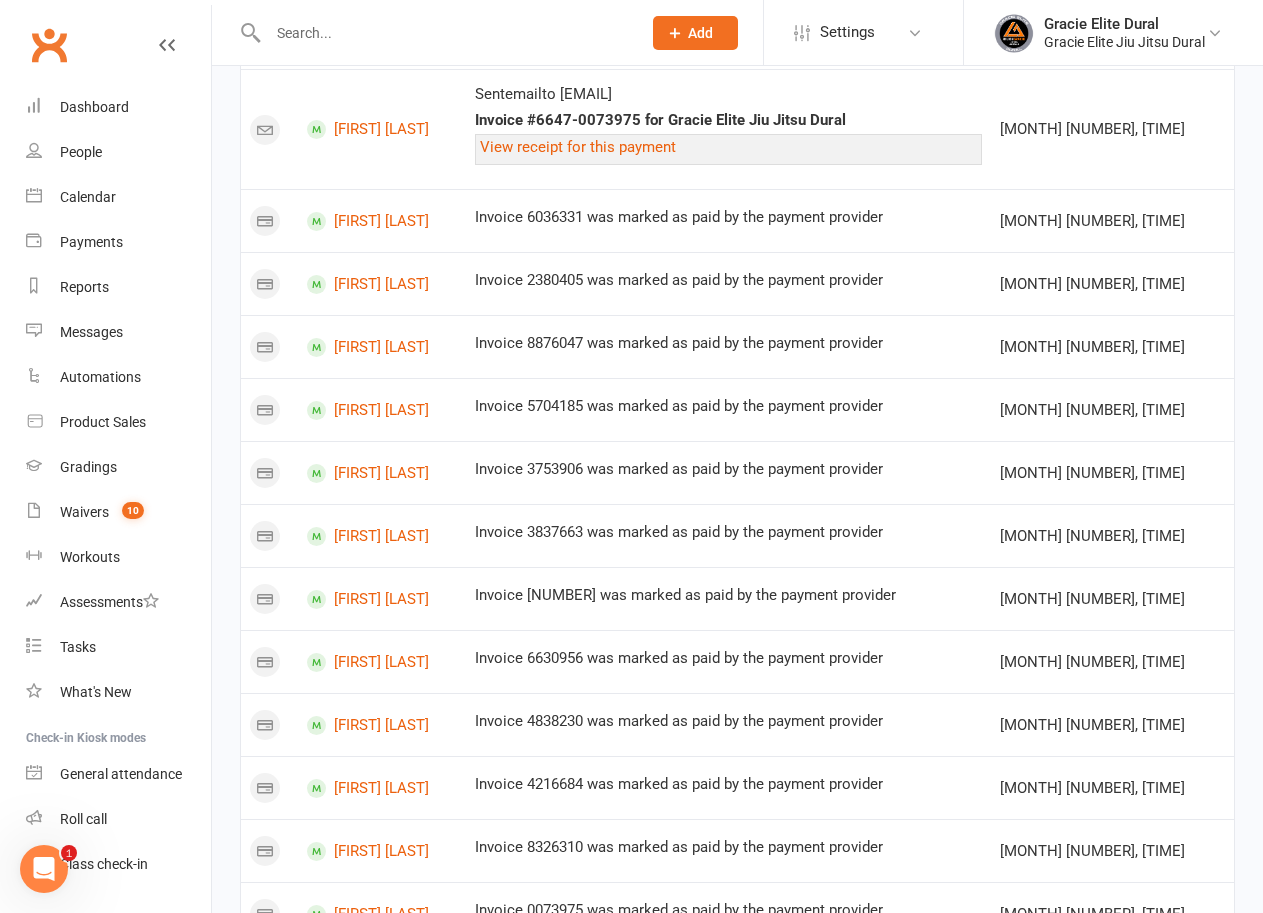 scroll, scrollTop: 1717, scrollLeft: 0, axis: vertical 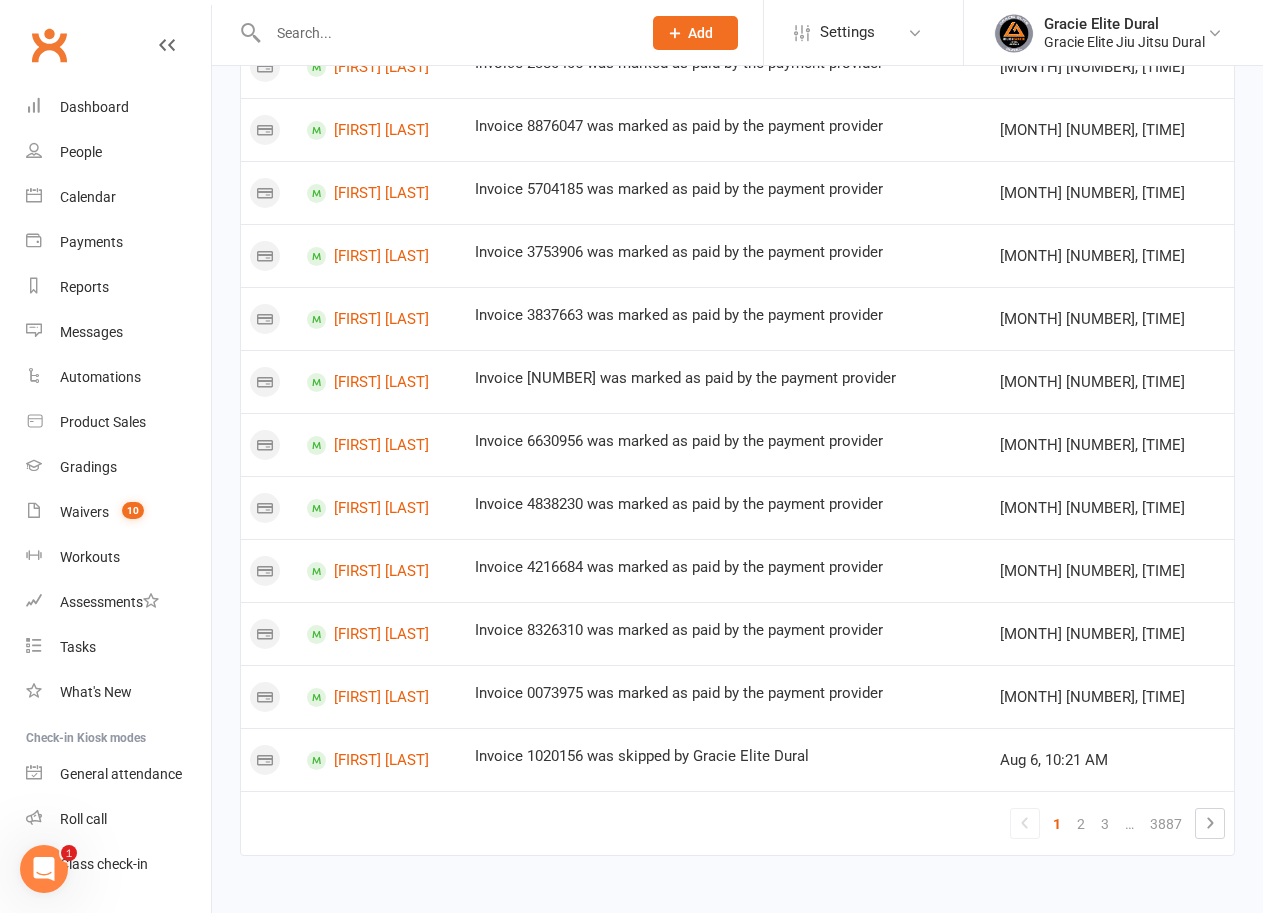 click on "2" at bounding box center (1081, 824) 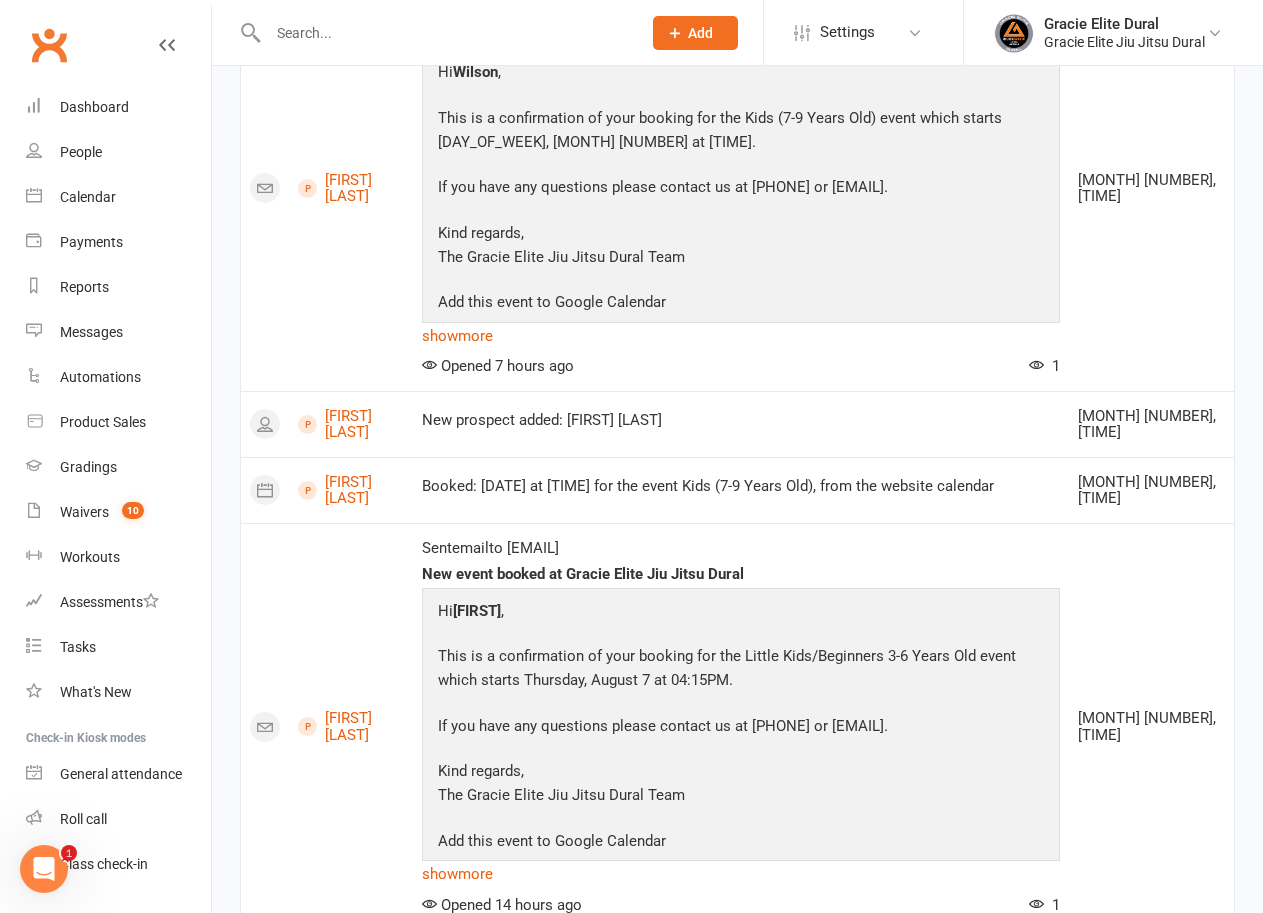 scroll, scrollTop: 2229, scrollLeft: 0, axis: vertical 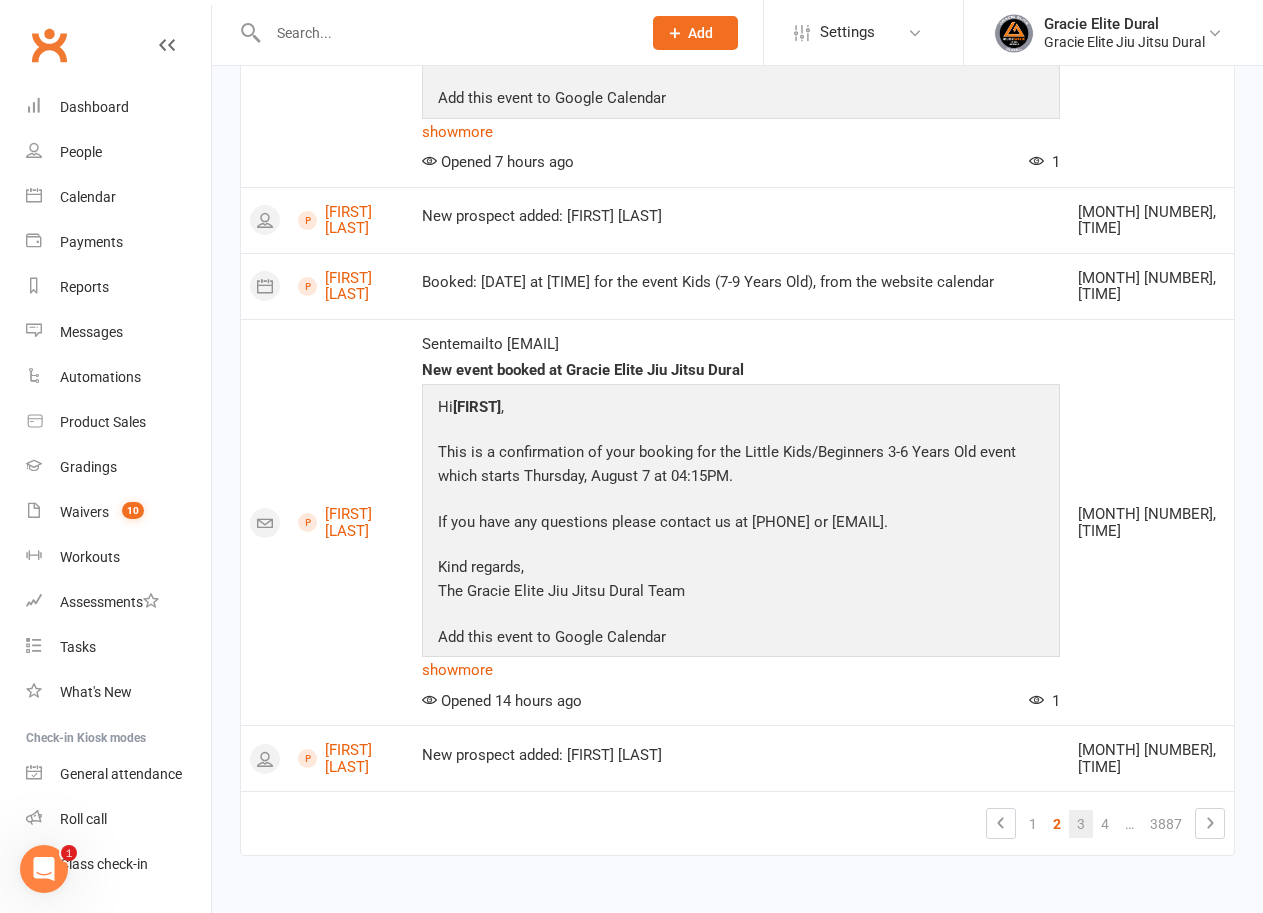 click on "3" at bounding box center [1081, 824] 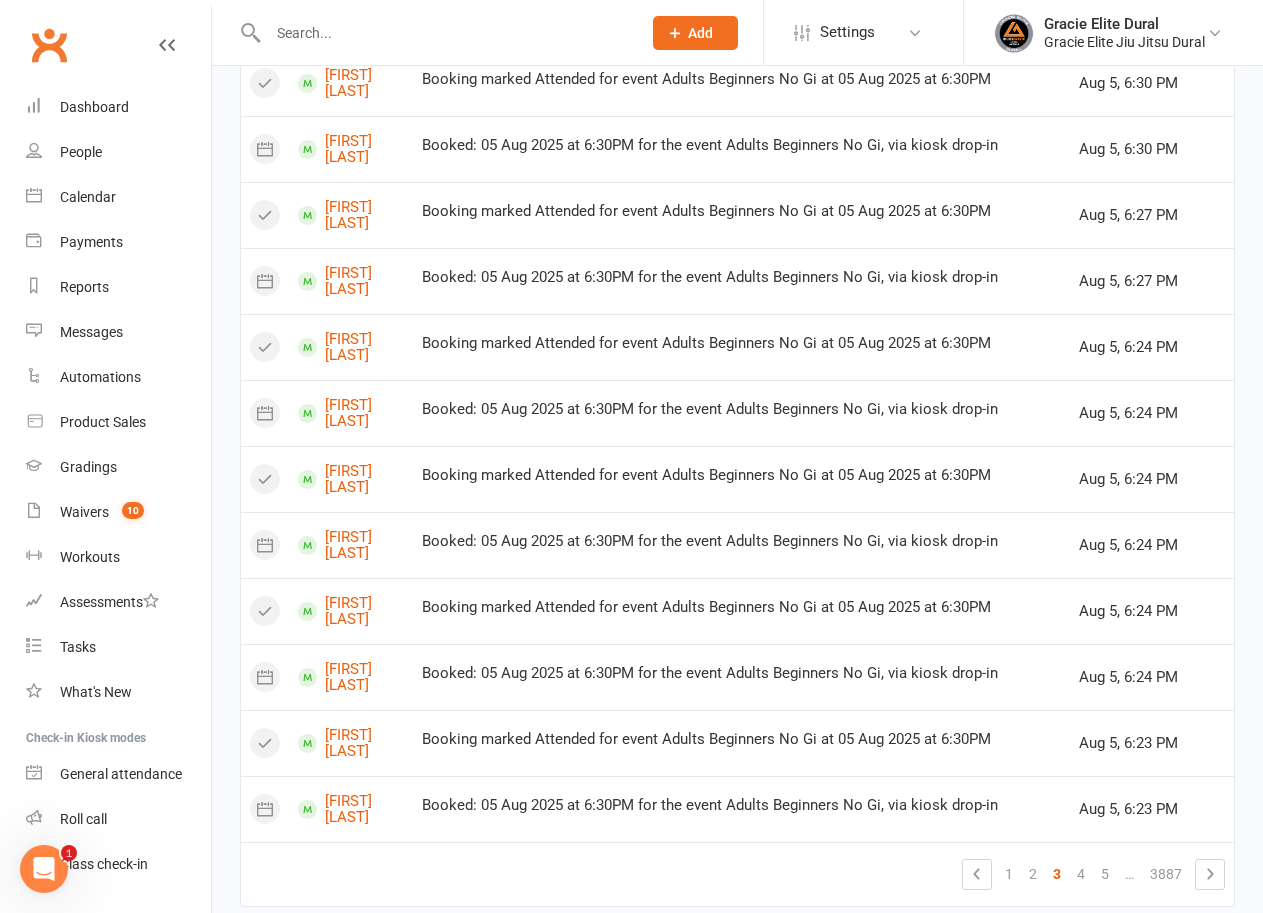 scroll, scrollTop: 1451, scrollLeft: 0, axis: vertical 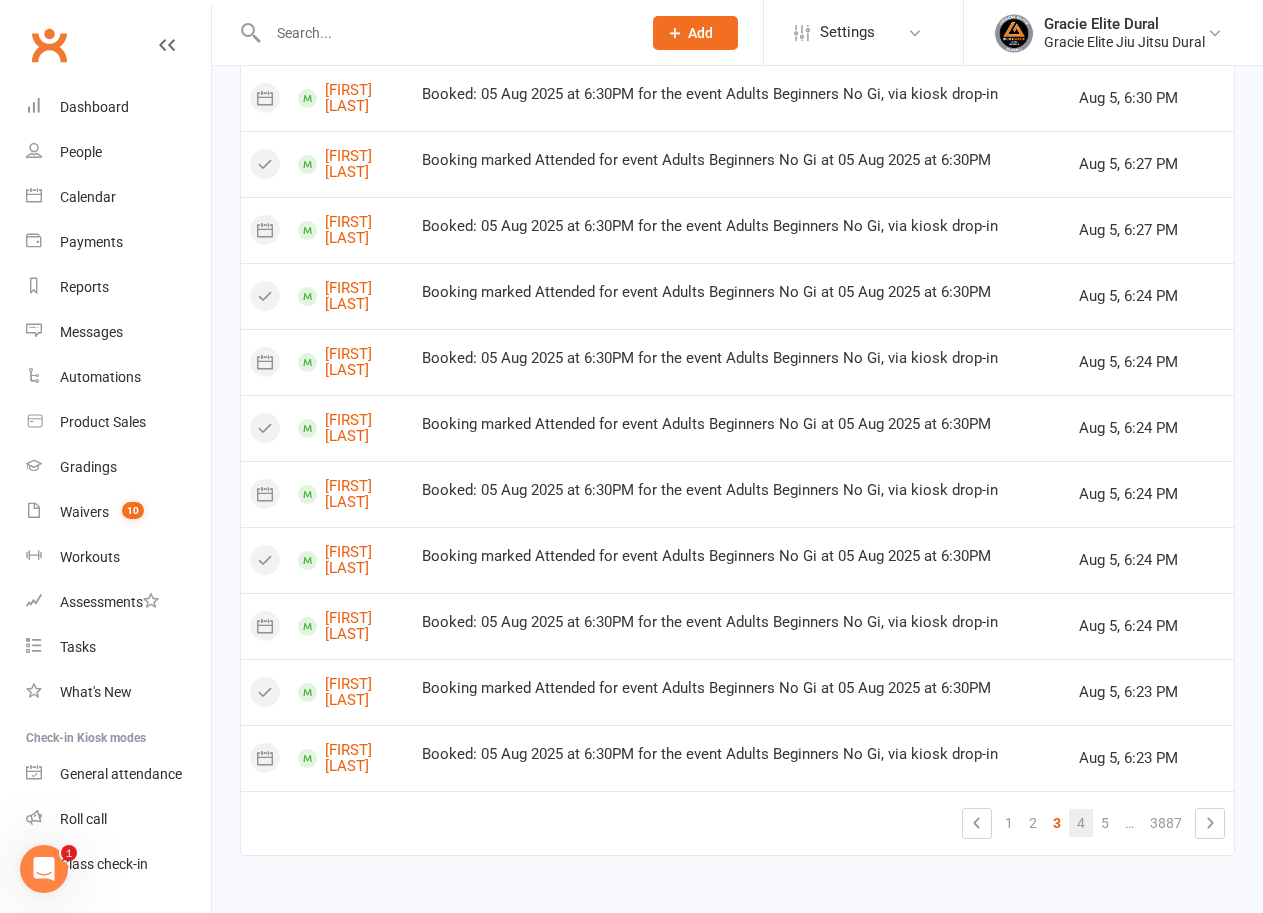 click on "4" at bounding box center (1081, 823) 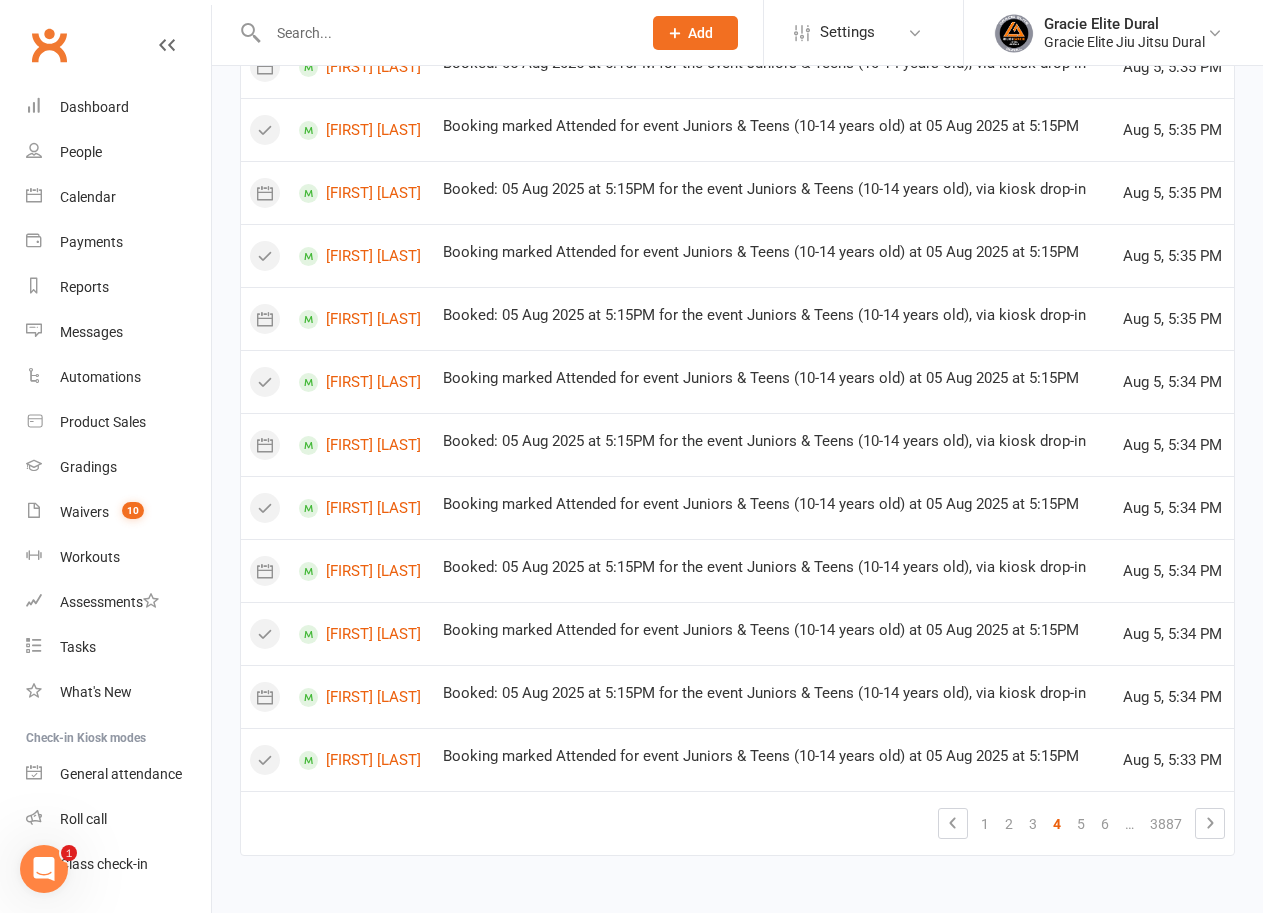 scroll, scrollTop: 1027, scrollLeft: 0, axis: vertical 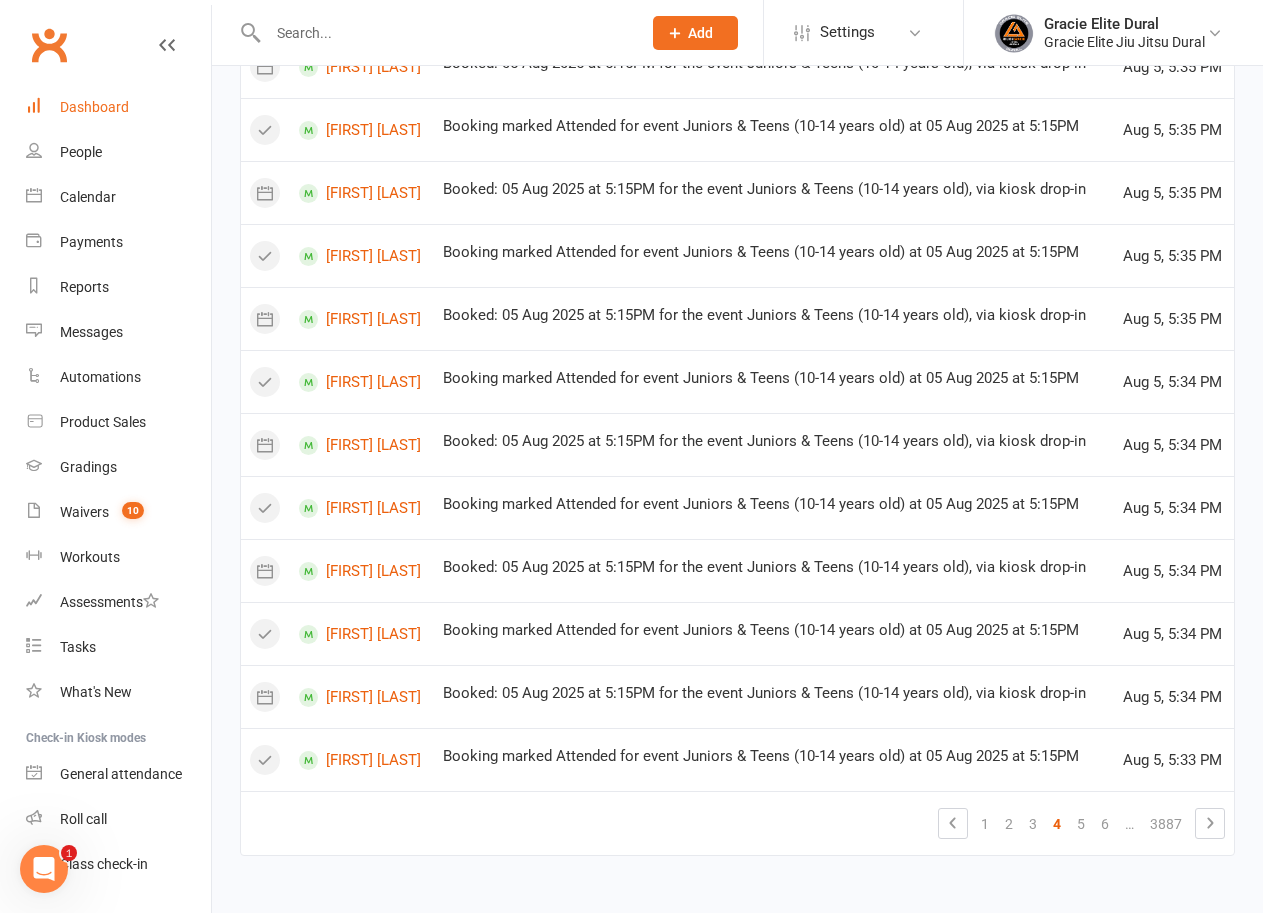 click on "Dashboard" at bounding box center [94, 107] 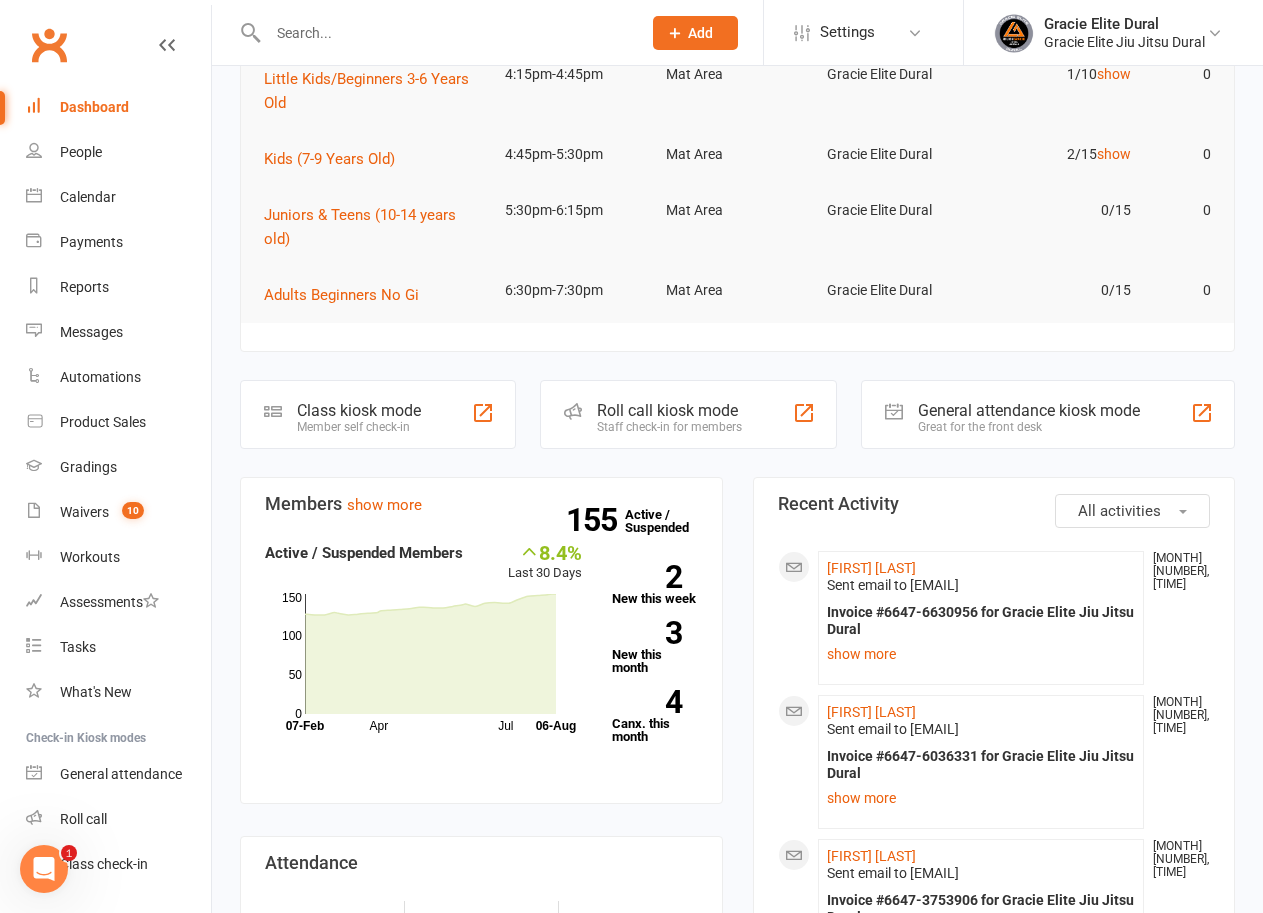 scroll, scrollTop: 0, scrollLeft: 0, axis: both 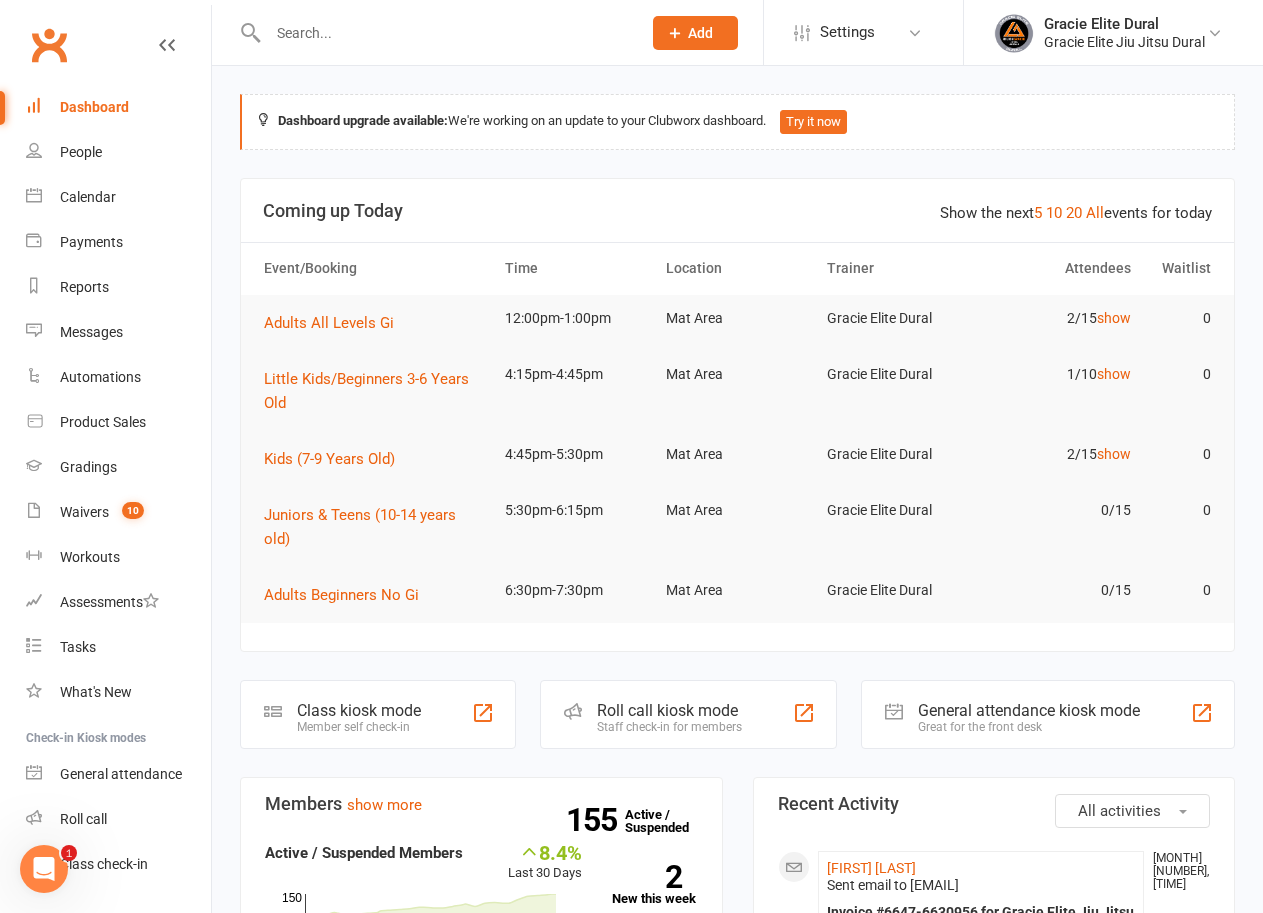 click on "Member self check-in" 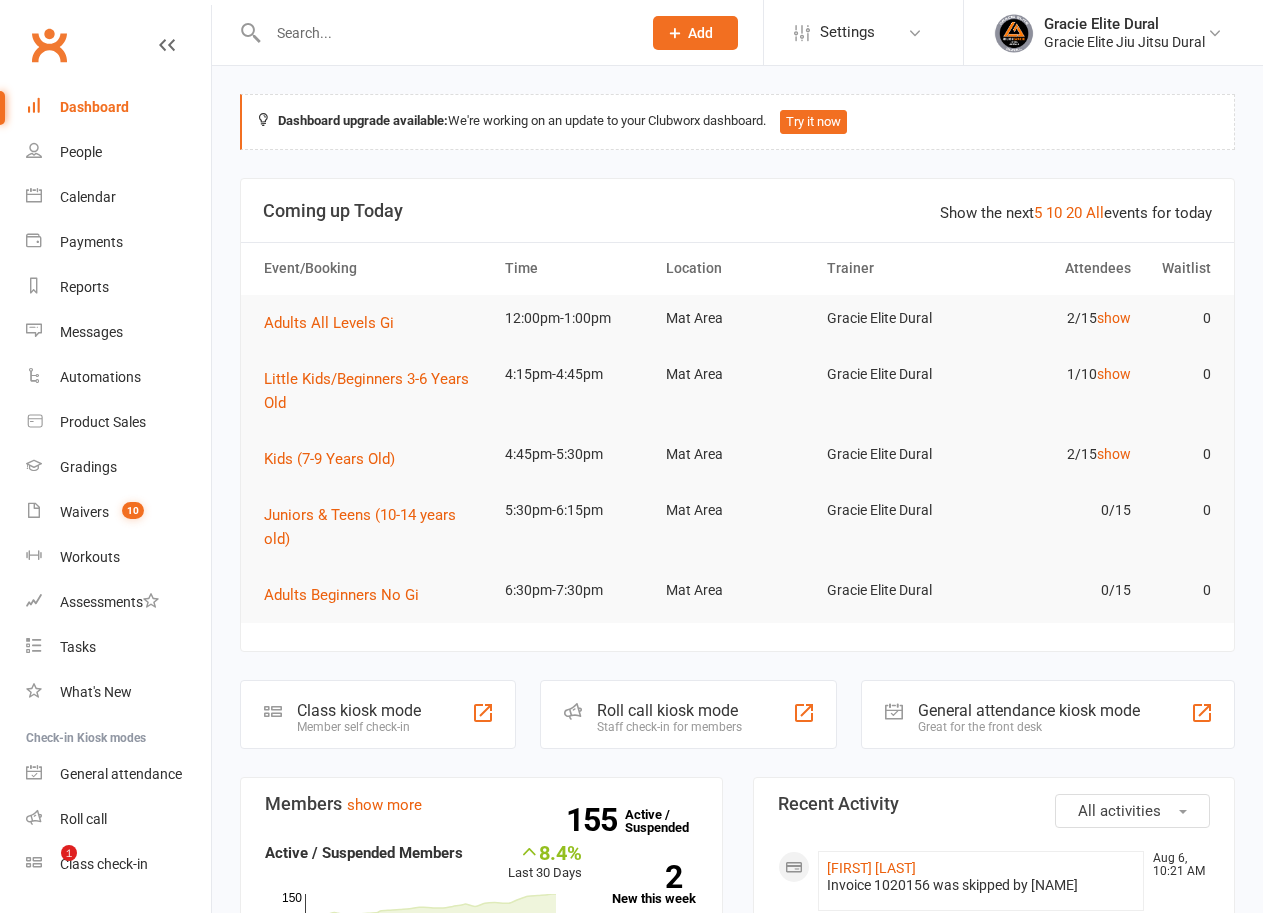 scroll, scrollTop: 0, scrollLeft: 0, axis: both 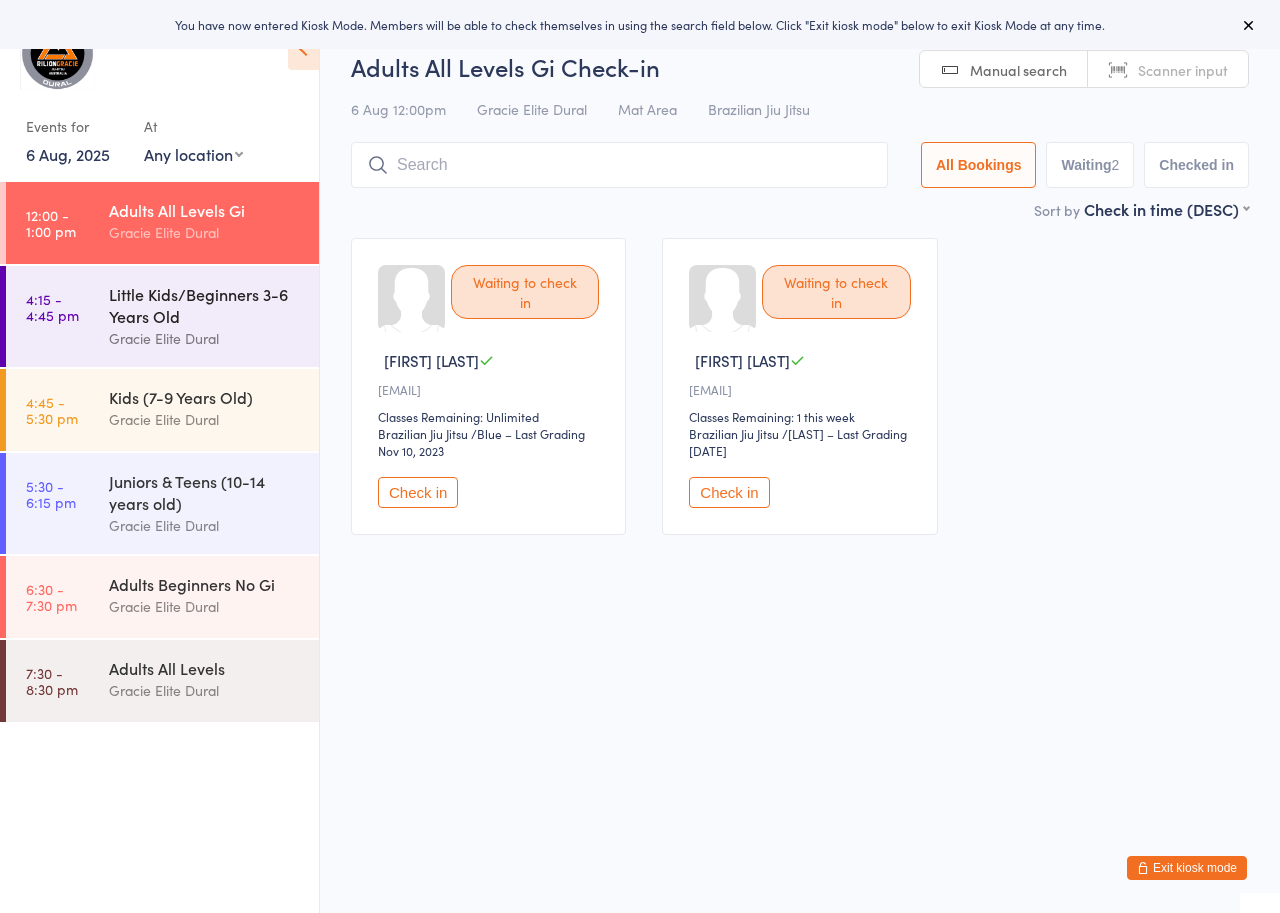 click on "4:15 - 4:45 pm Little Kids/Beginners 3-6 Years Old Gracie Elite Dural" at bounding box center [162, 316] 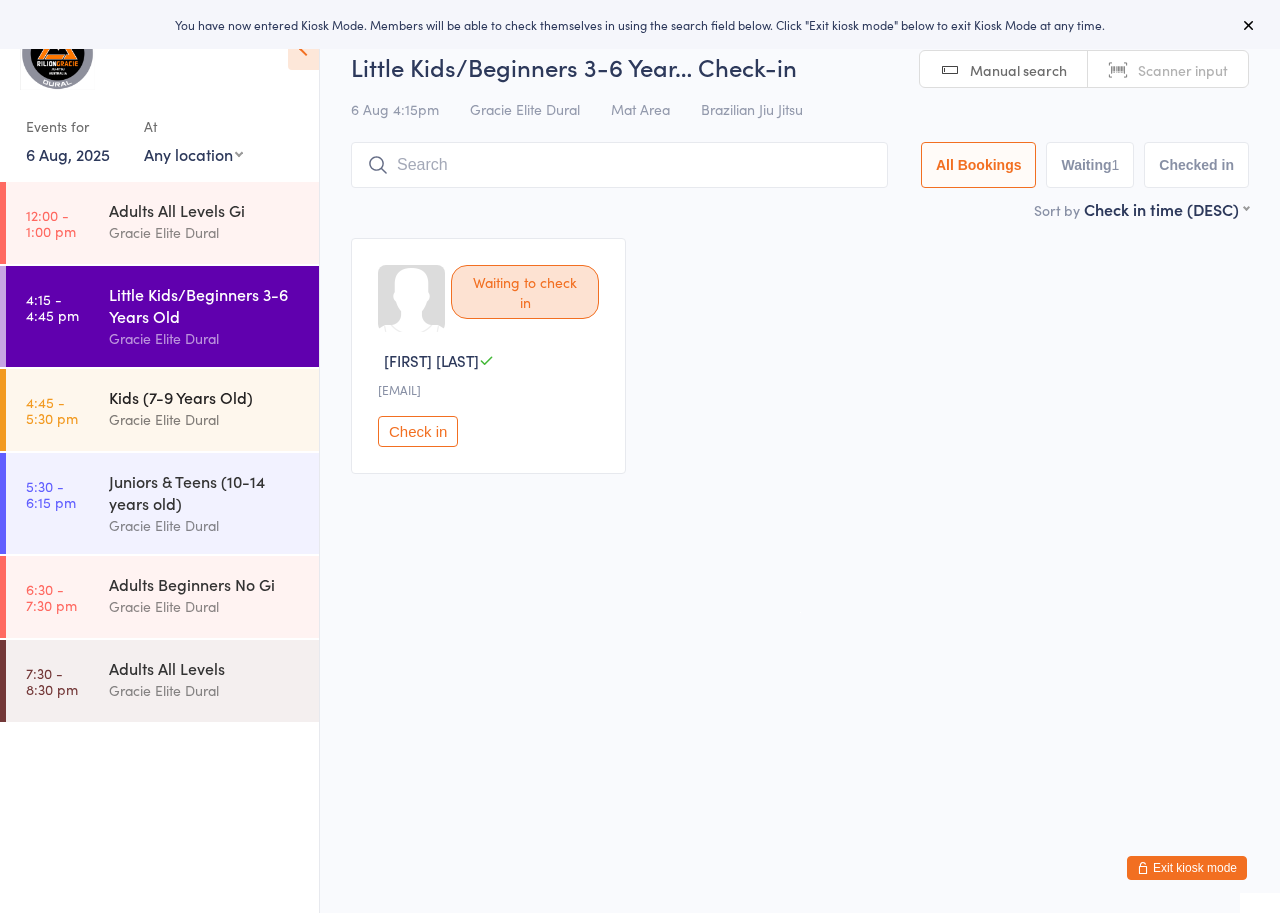 click on "4:45 - 5:30 pm Kids (7-9 Years Old) Gracie Elite Dural" at bounding box center (162, 410) 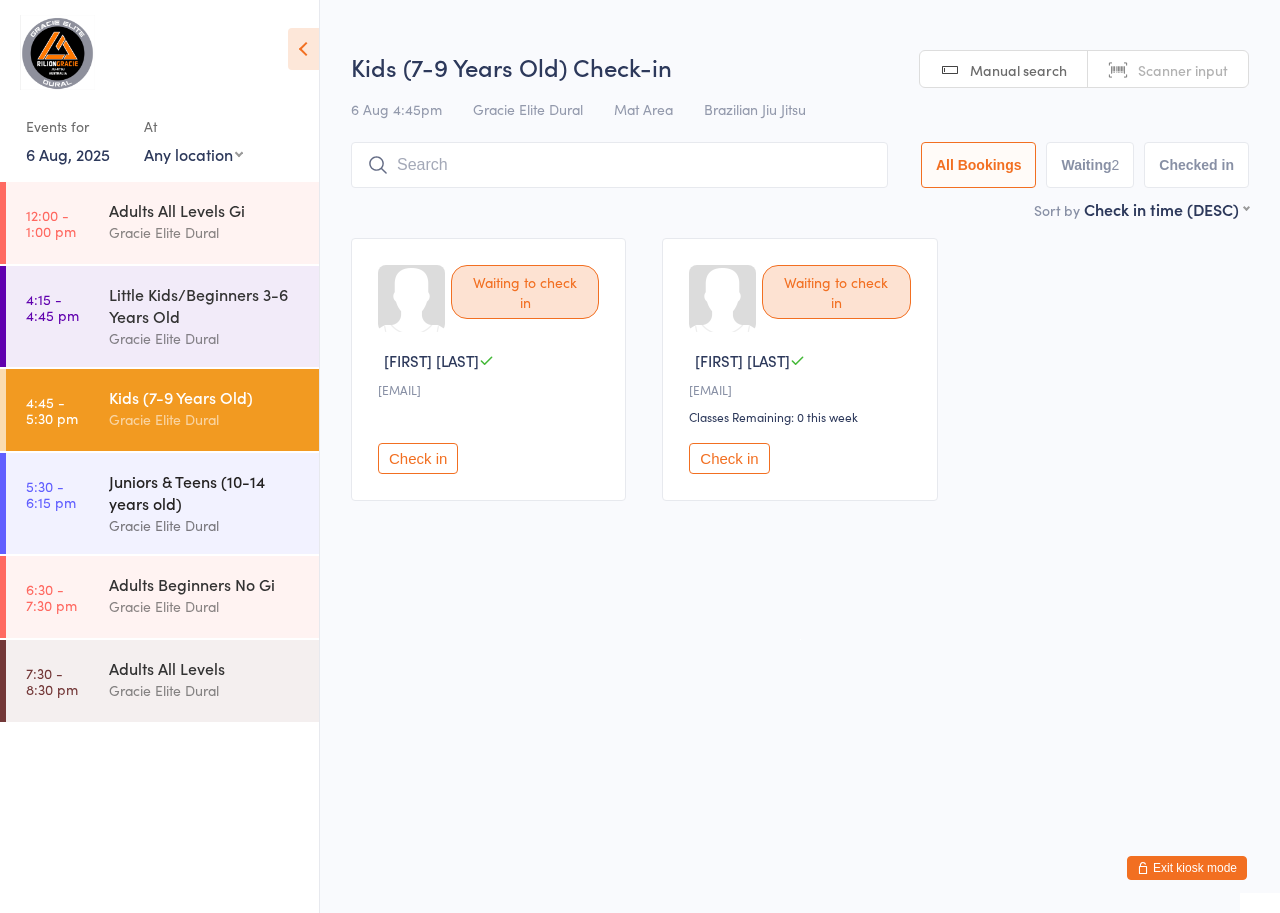 click on "Juniors & Teens (10-14 years old)" at bounding box center (205, 492) 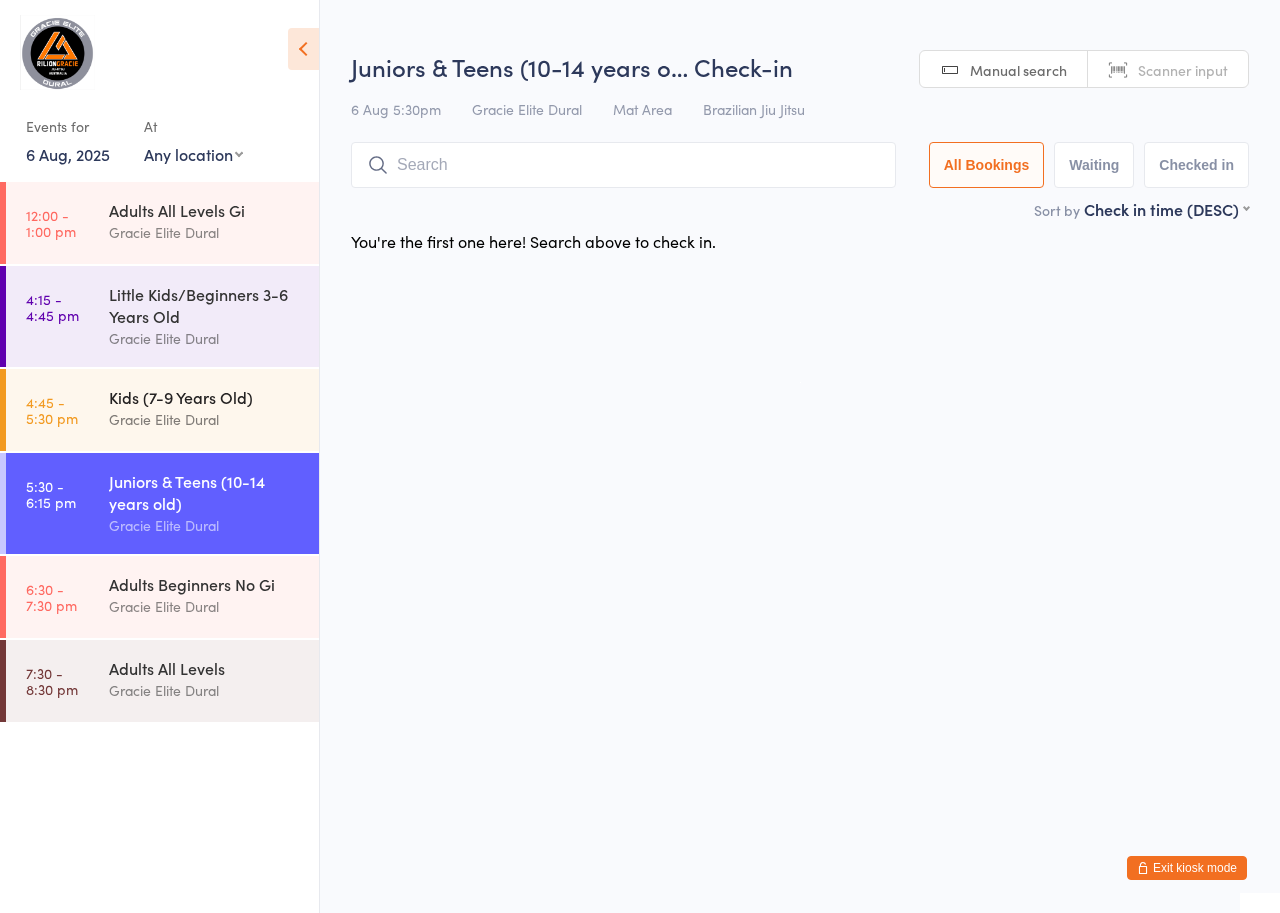 click on "Kids (7-9 Years Old)" at bounding box center (205, 397) 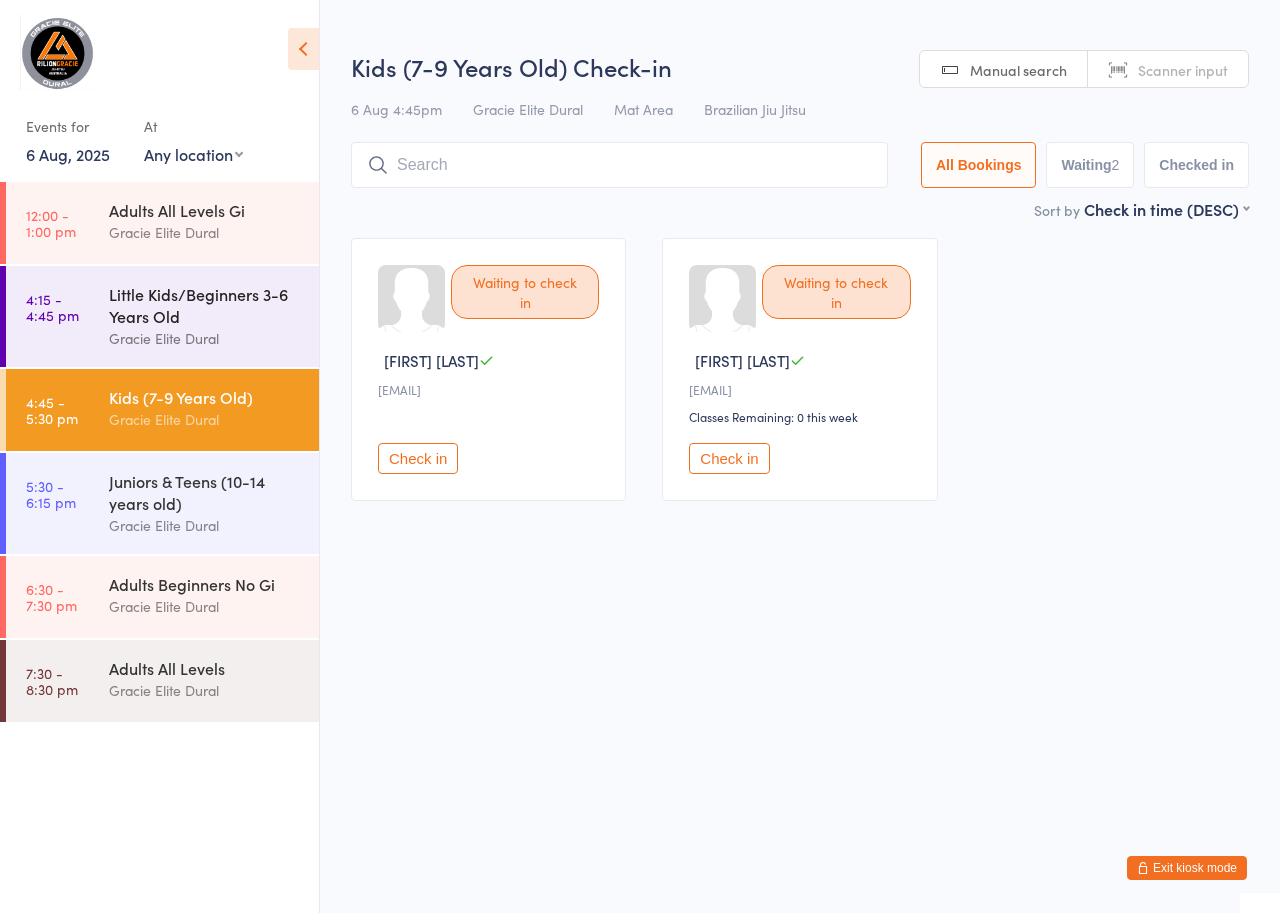 click on "Little Kids/Beginners 3-6 Years Old" at bounding box center [205, 305] 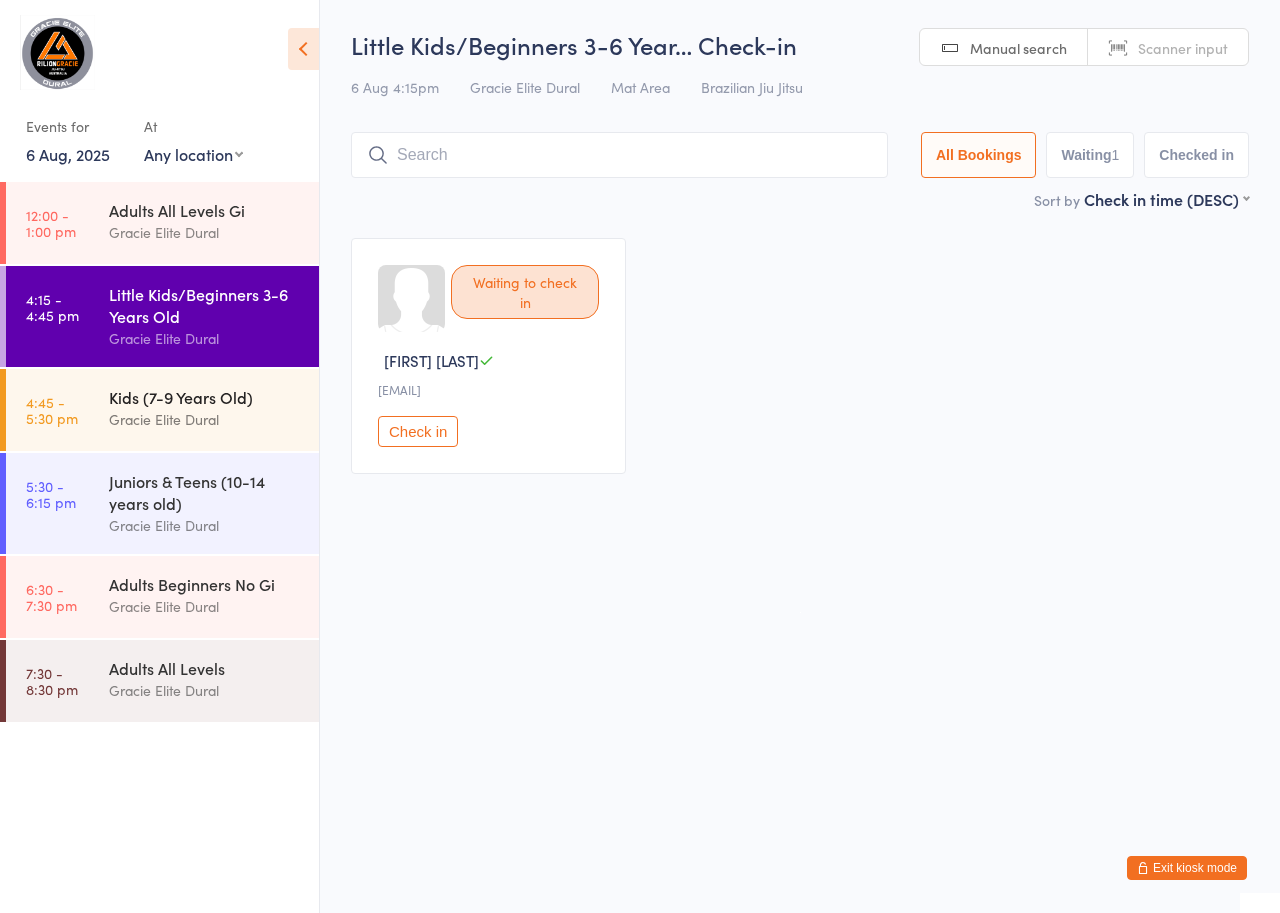 click on "Kids (7-9 Years Old) Gracie Elite Dural" at bounding box center [214, 408] 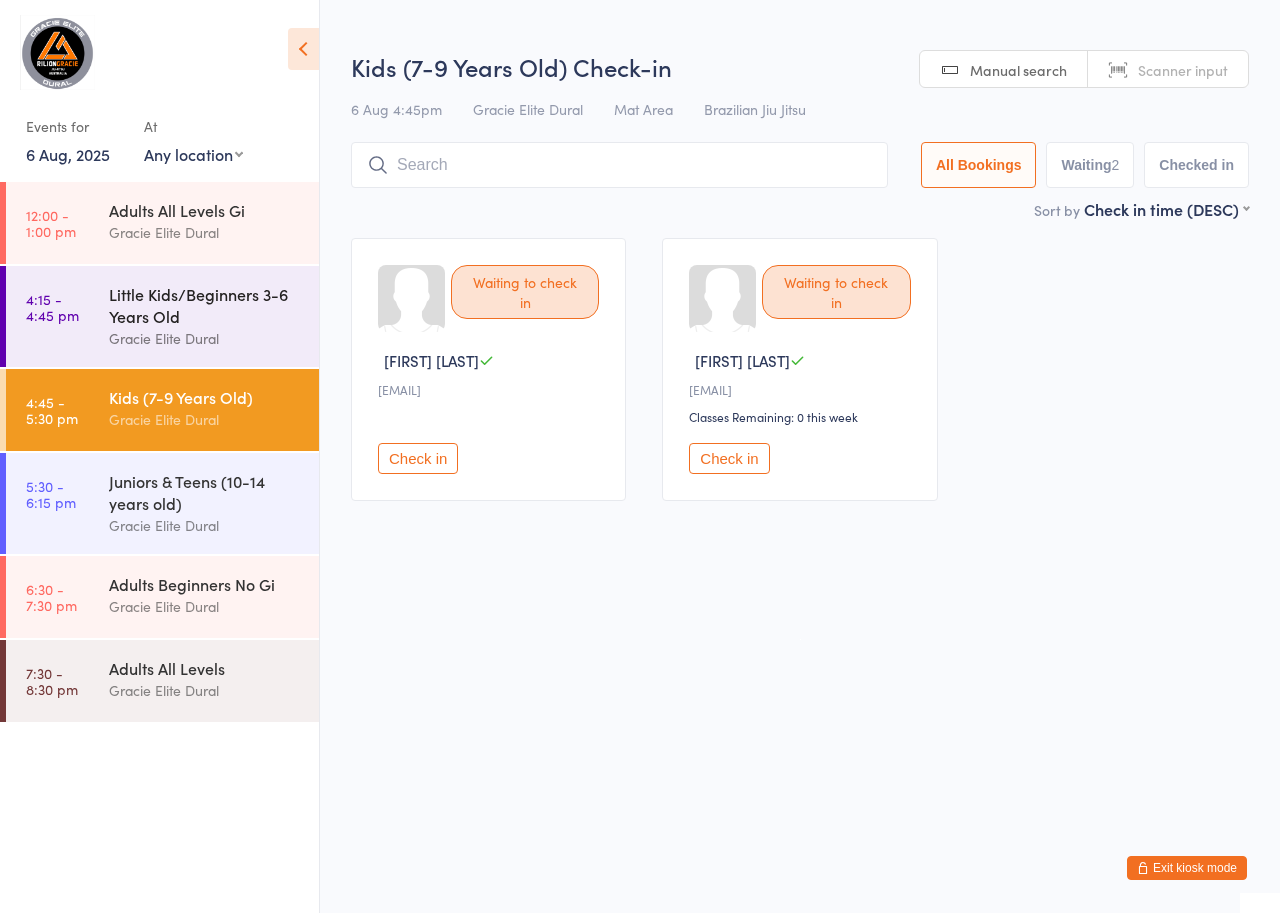 click on "Little Kids/Beginners 3-6 Years Old" at bounding box center (205, 305) 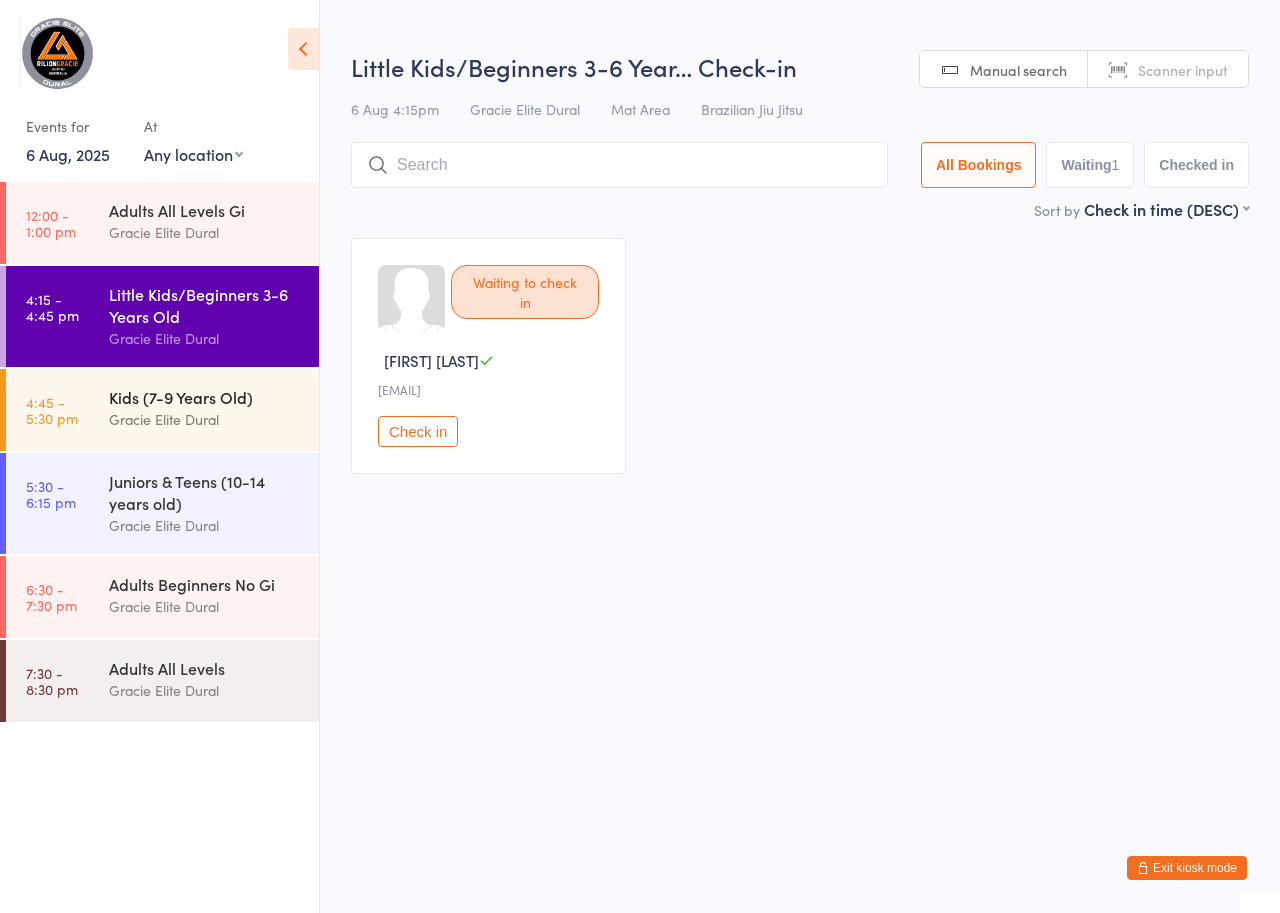 click on "Kids (7-9 Years Old)" at bounding box center [205, 397] 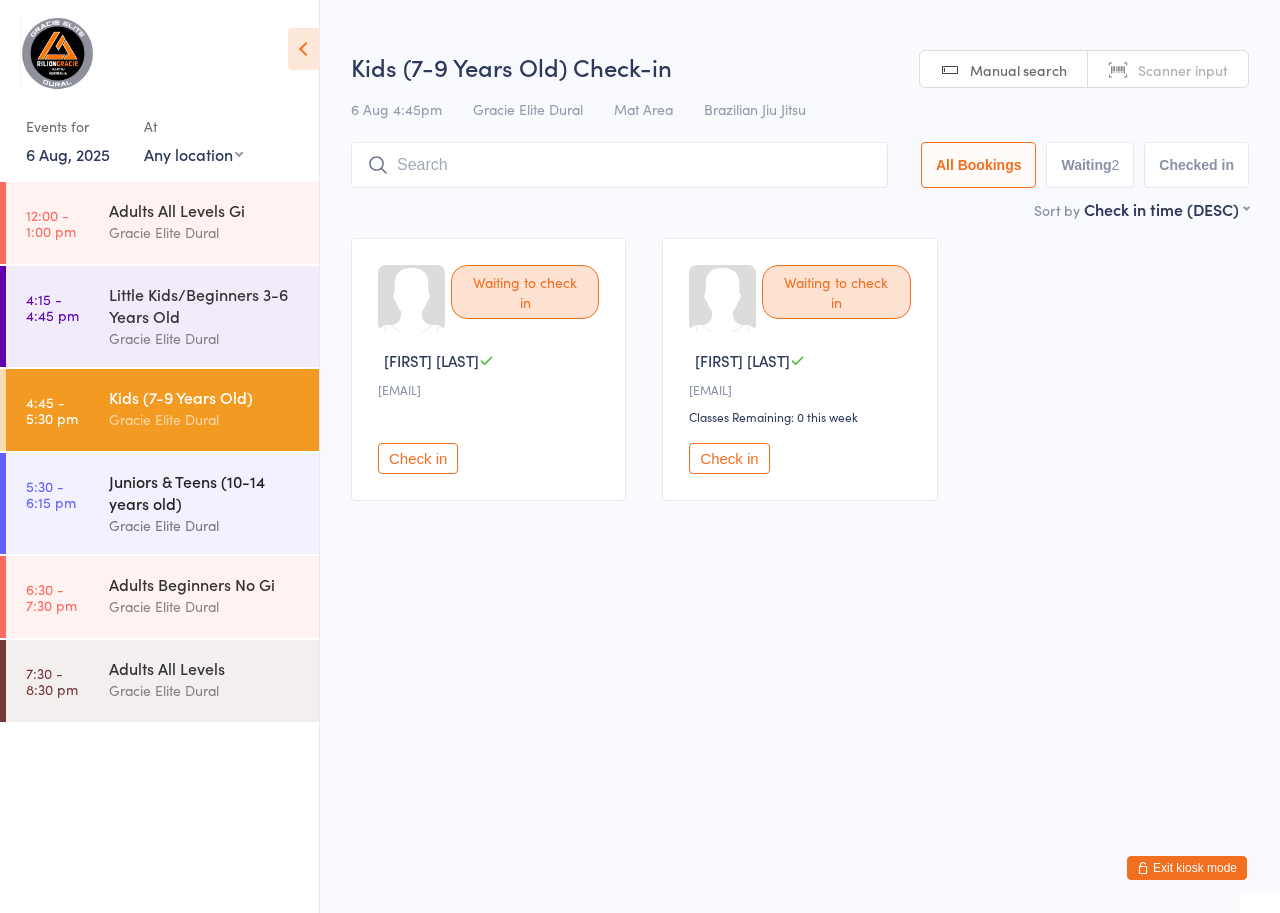 click on "Juniors & Teens (10-14 years old)" at bounding box center [205, 492] 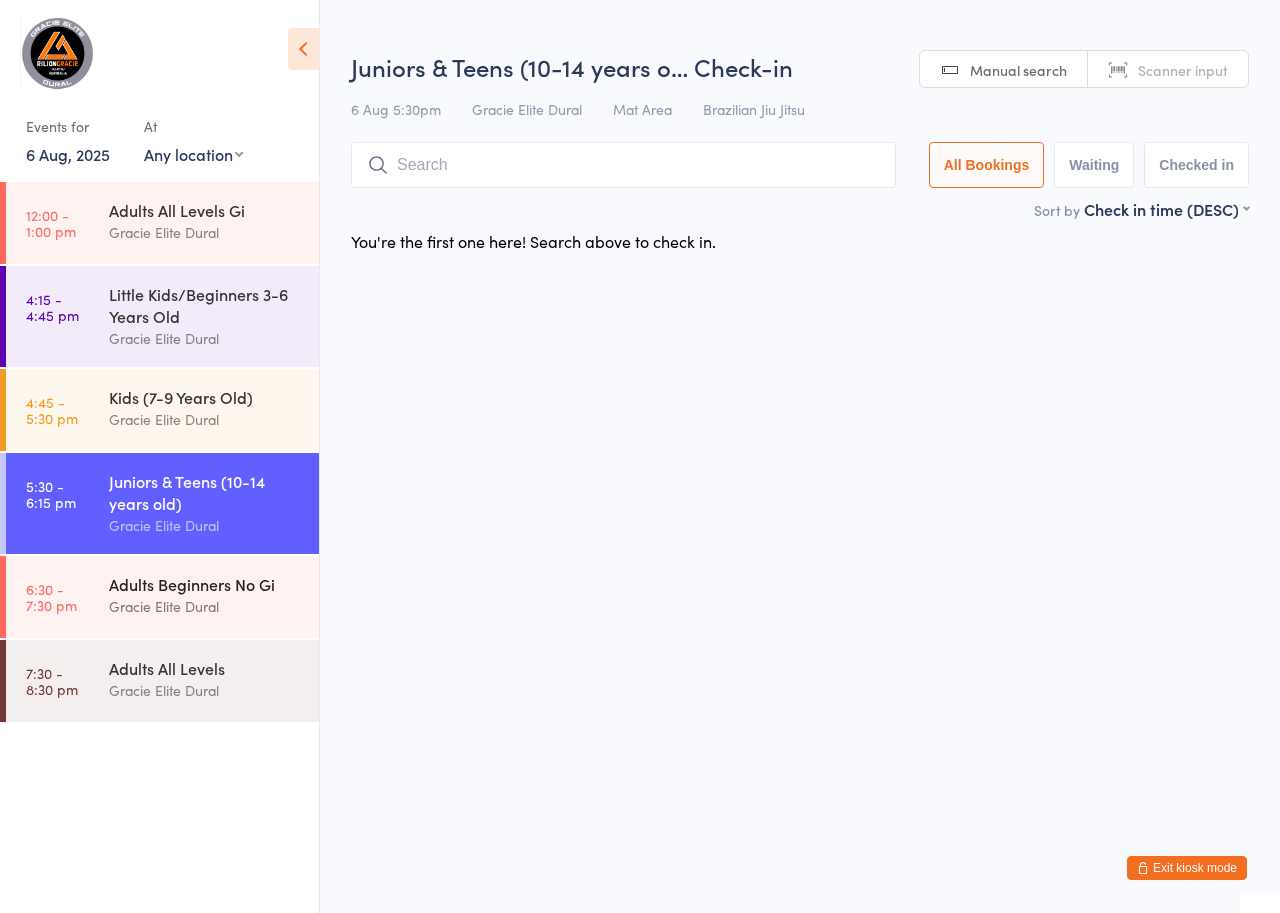 click on "Gracie Elite Dural" at bounding box center [205, 606] 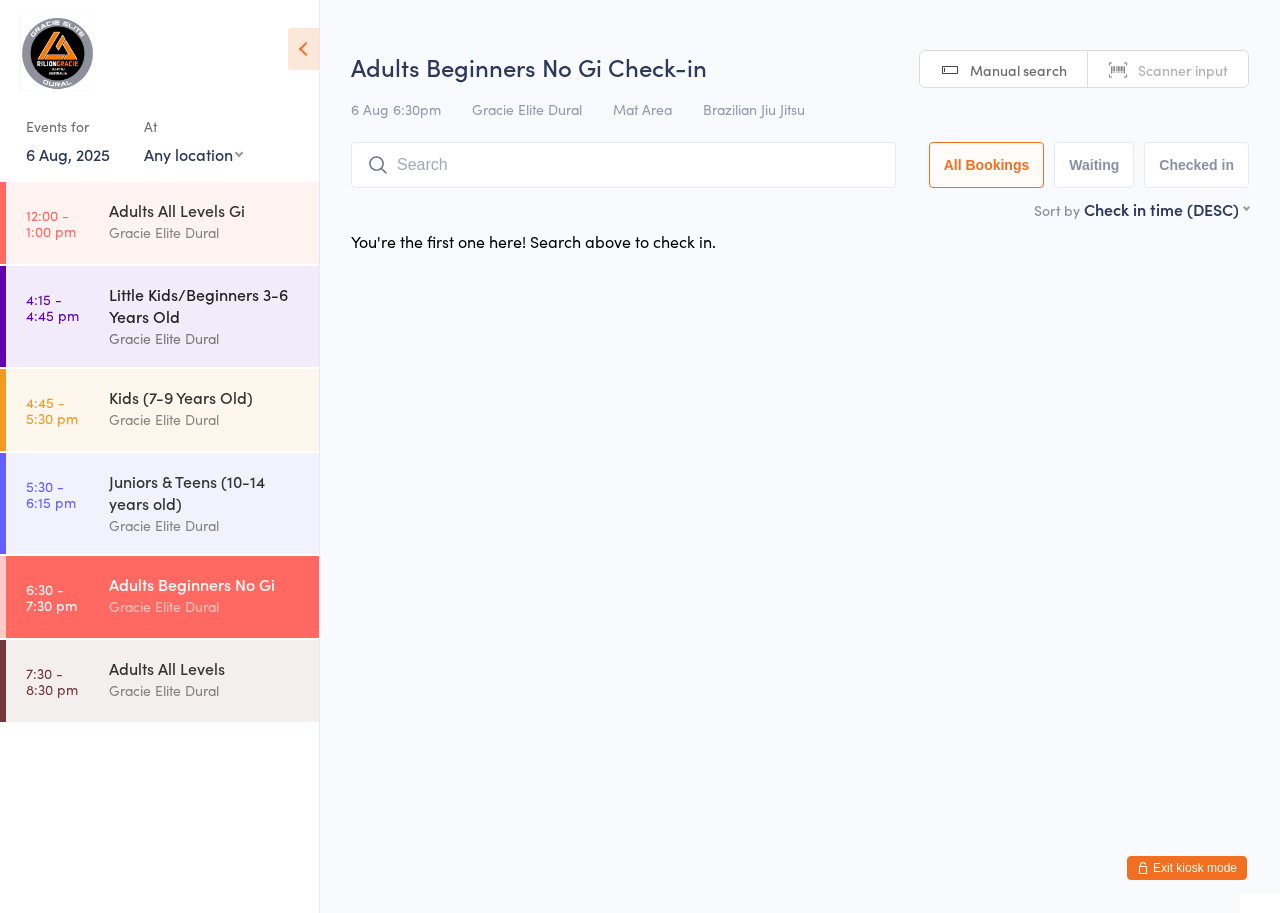click on "Little Kids/Beginners 3-6 Years Old" at bounding box center [205, 305] 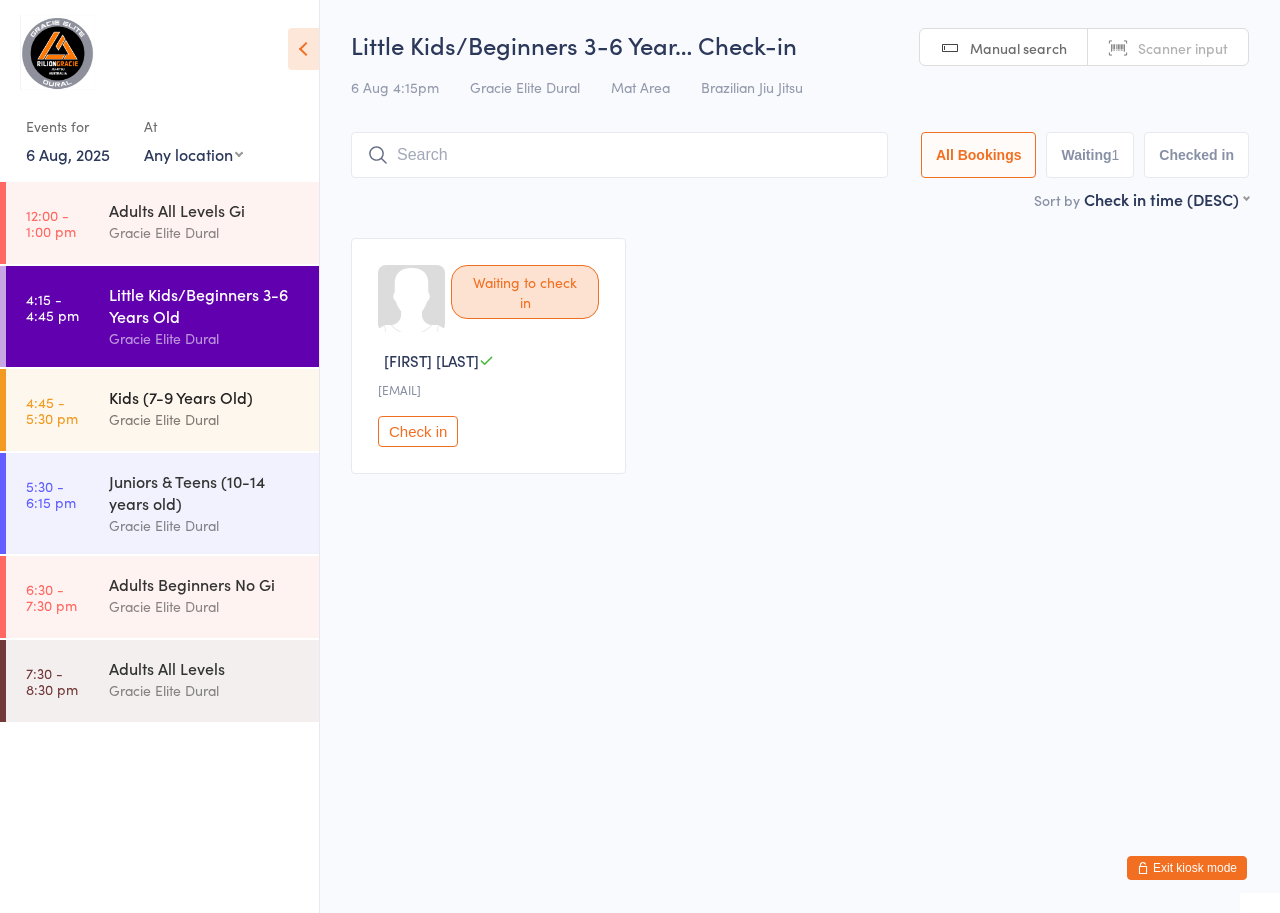click on "Kids (7-9 Years Old)" at bounding box center (205, 397) 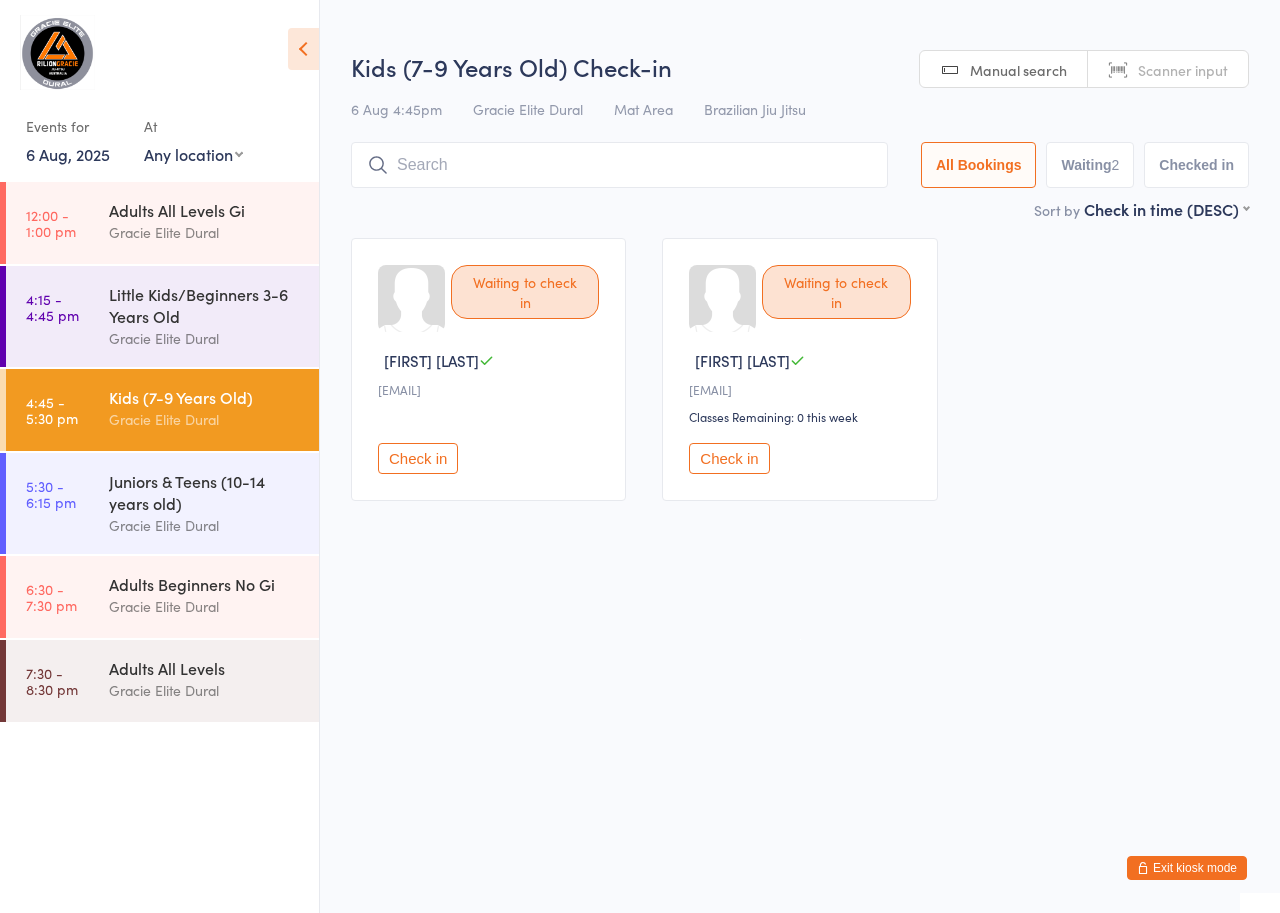 click on "Exit kiosk mode" at bounding box center [1187, 868] 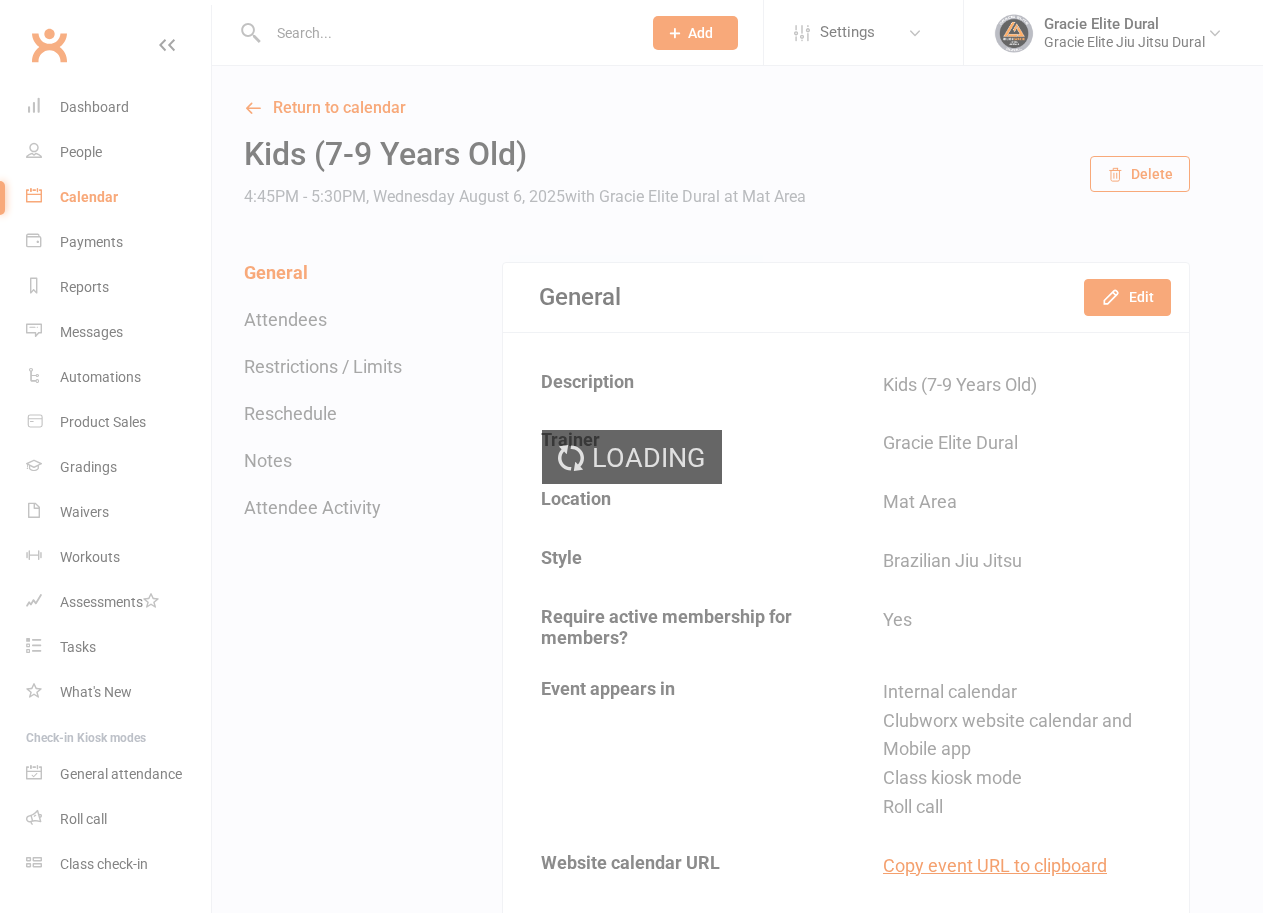 scroll, scrollTop: 0, scrollLeft: 0, axis: both 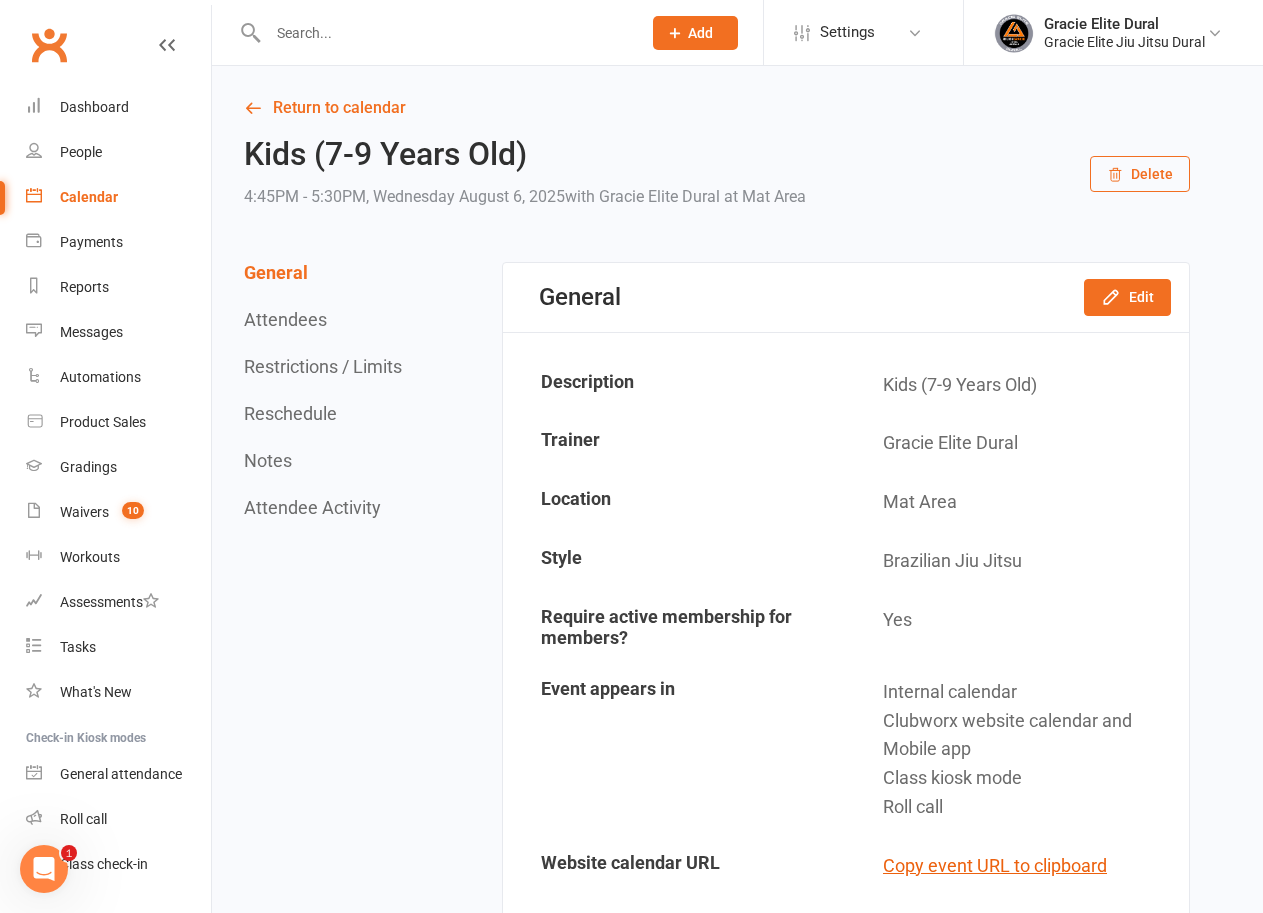 click on "Calendar" at bounding box center [89, 197] 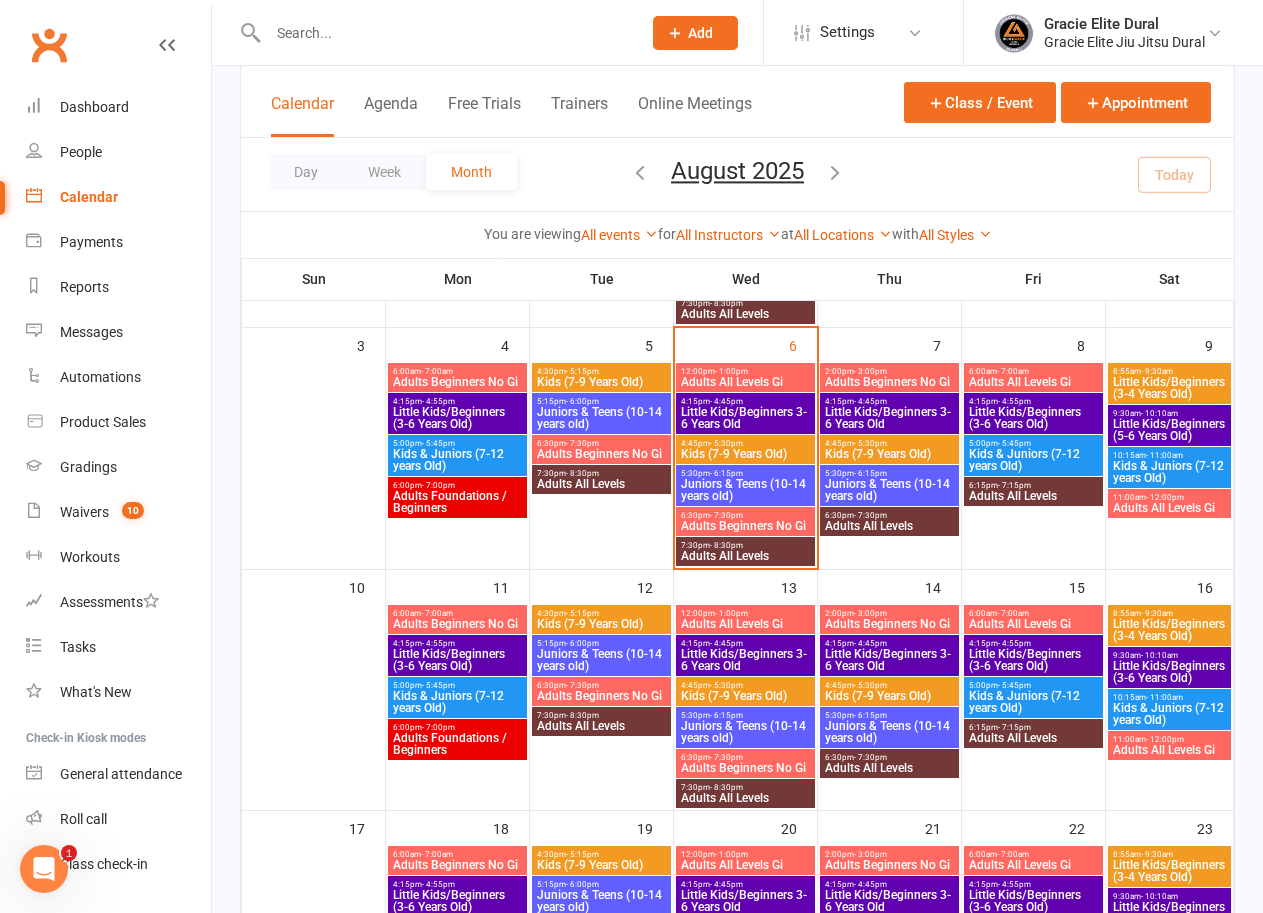 scroll, scrollTop: 350, scrollLeft: 0, axis: vertical 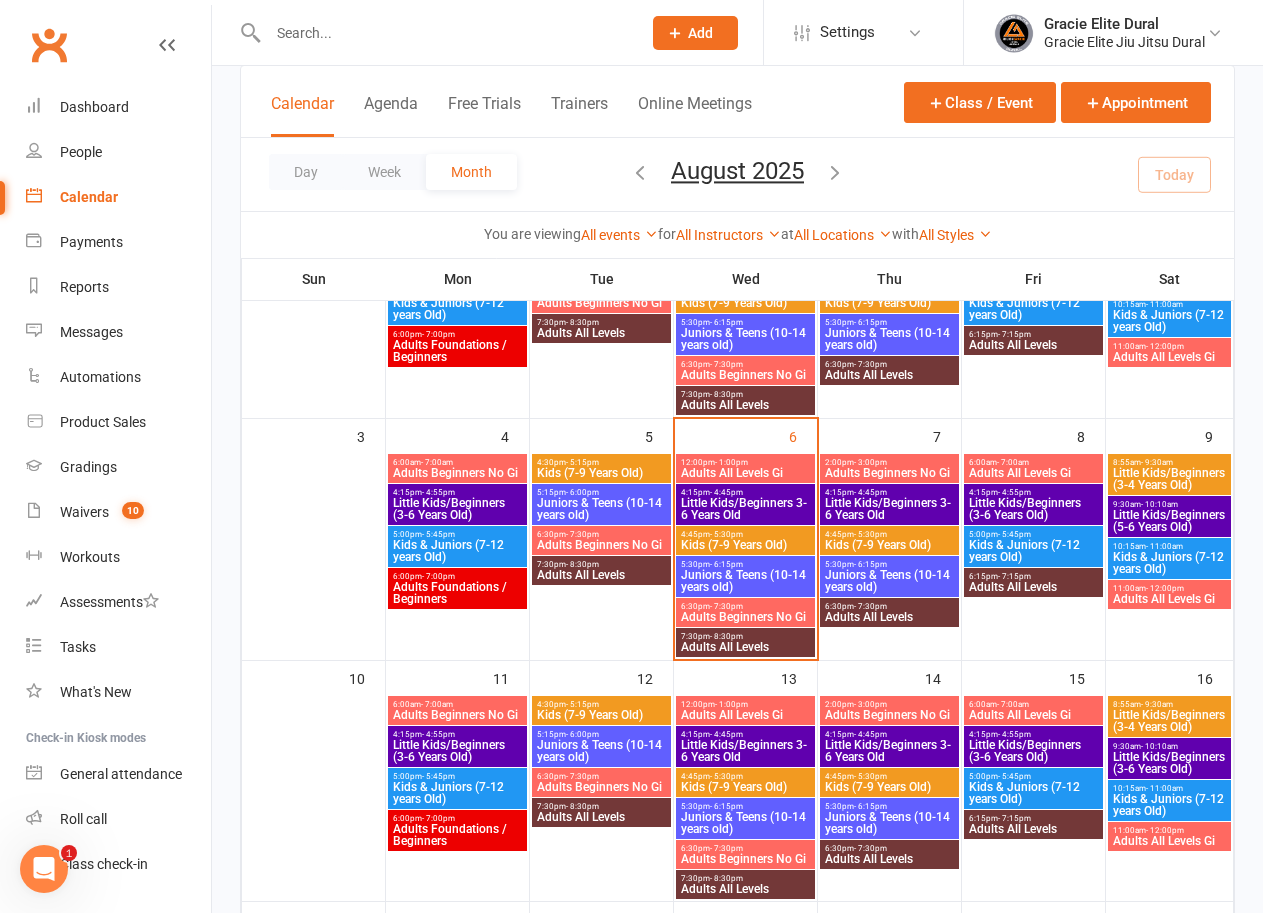 click on "- 5:30pm" at bounding box center [726, 534] 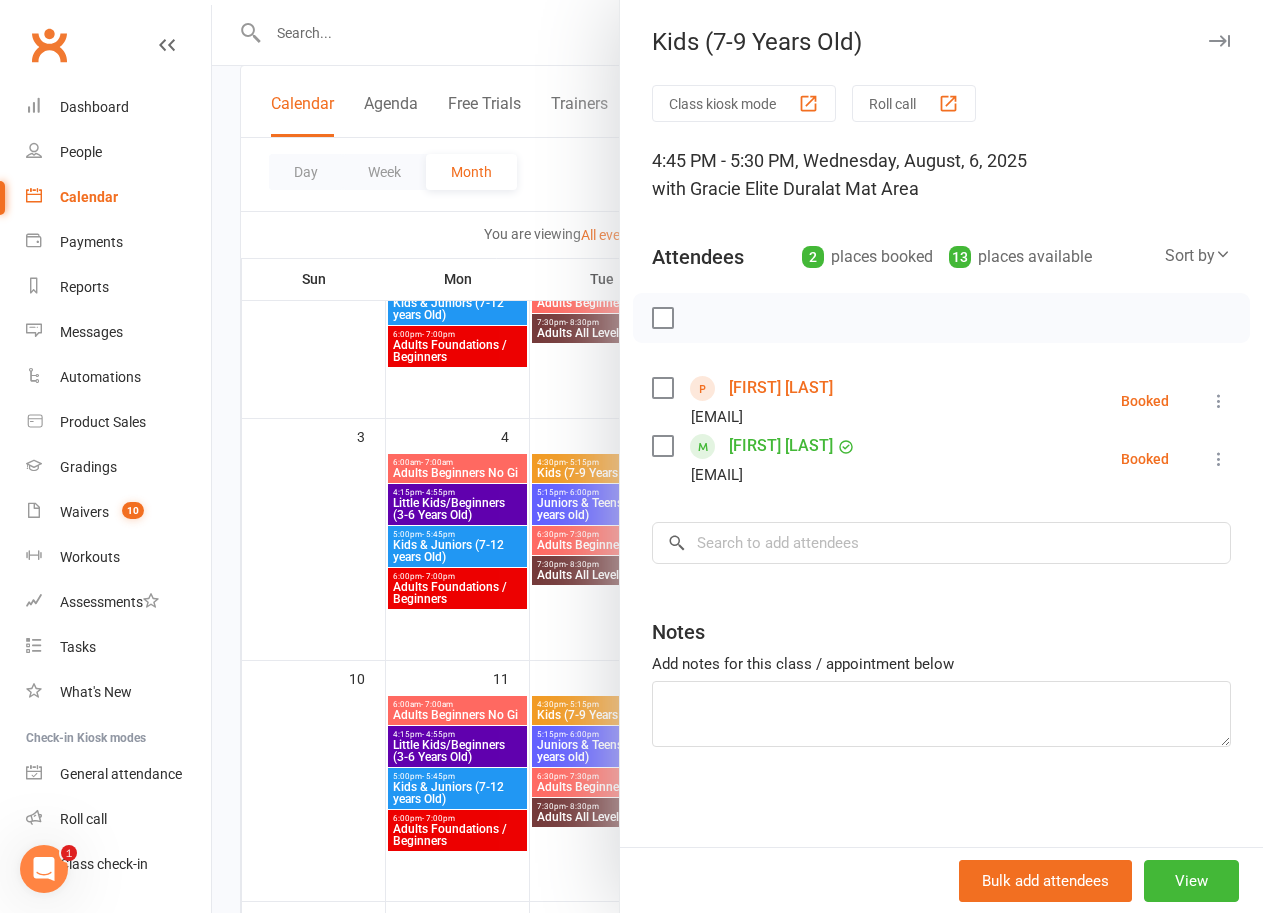click on "[FIRST] [LAST]" at bounding box center (781, 388) 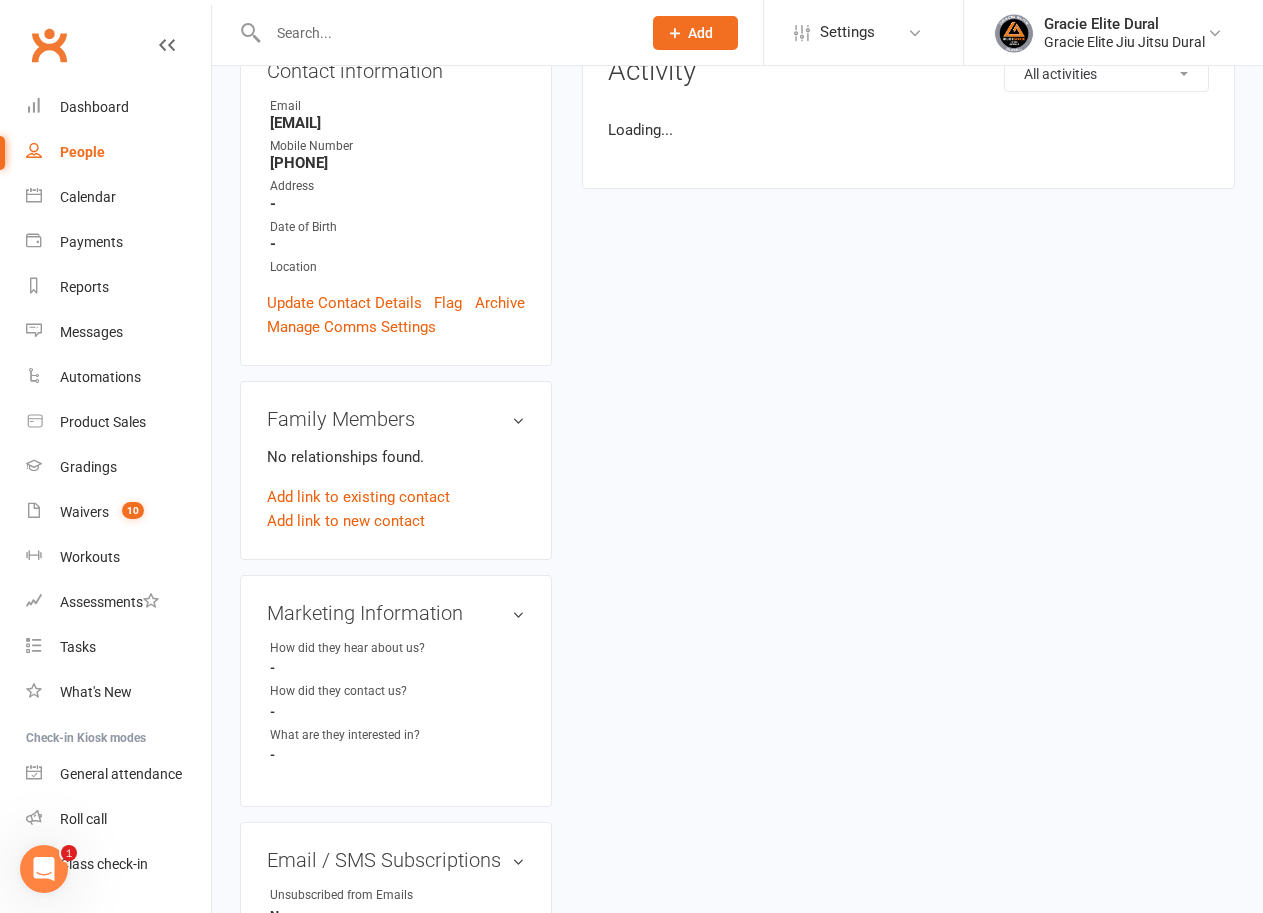 scroll, scrollTop: 0, scrollLeft: 0, axis: both 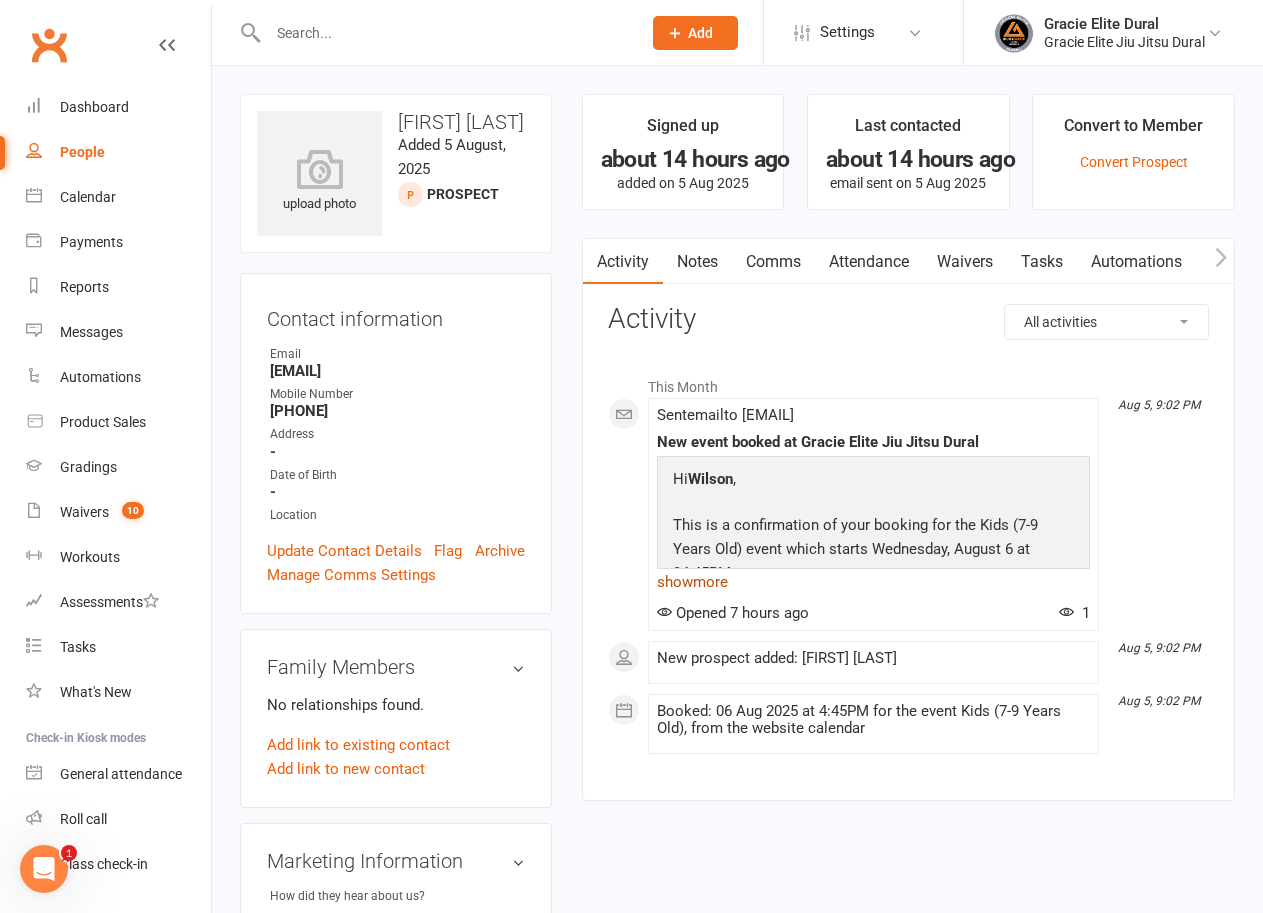 click on "show  more" at bounding box center [873, 582] 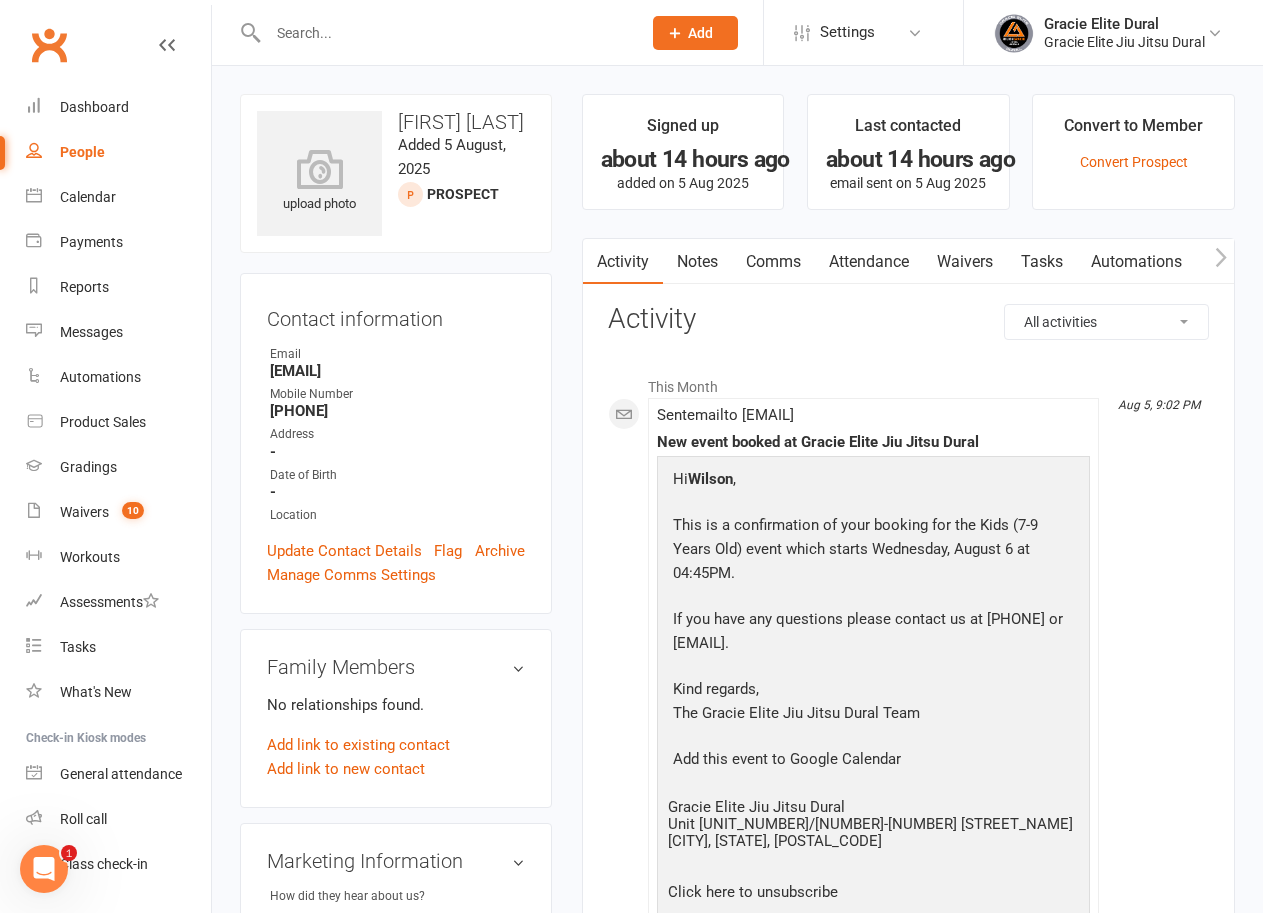 scroll, scrollTop: 100, scrollLeft: 0, axis: vertical 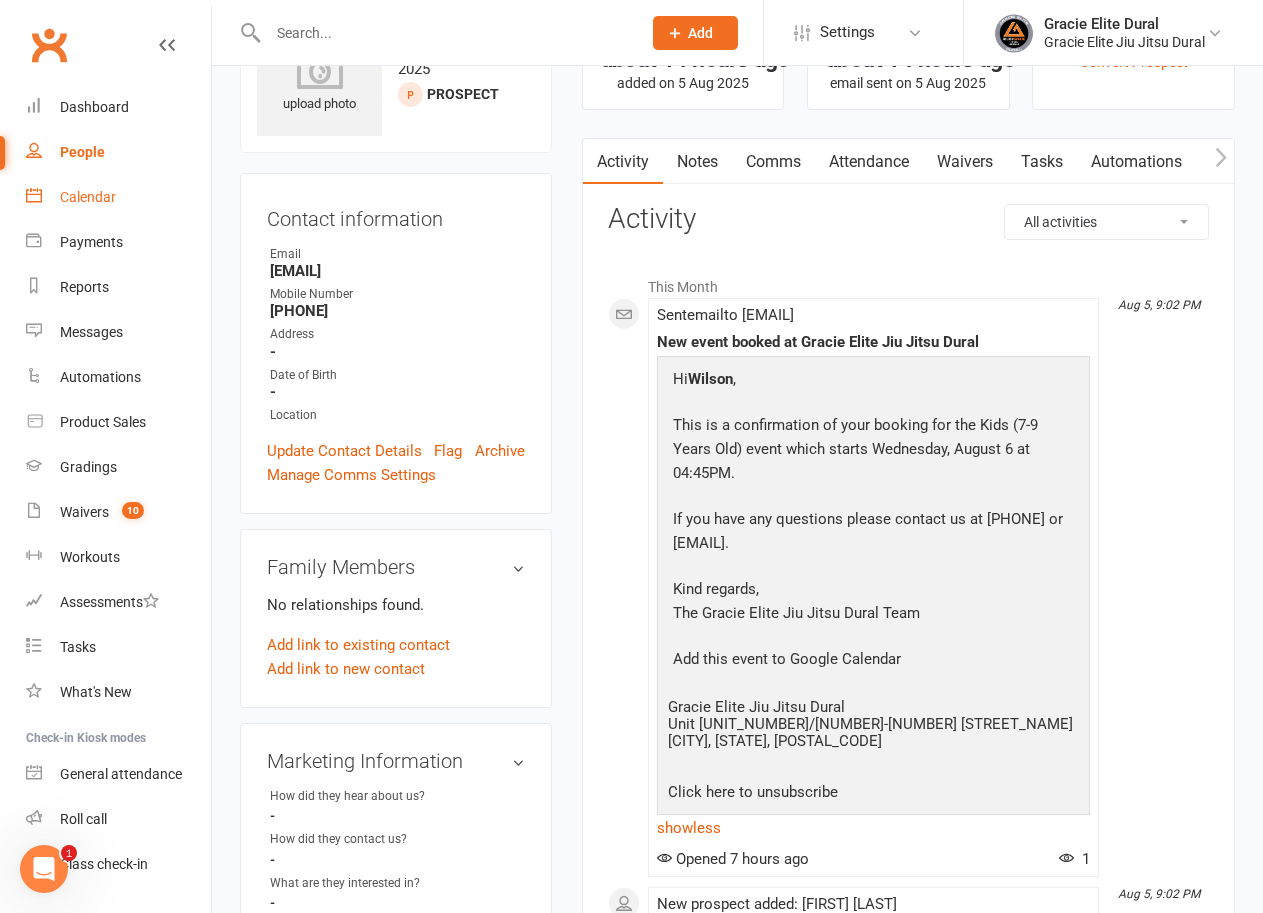 click on "Calendar" at bounding box center [88, 197] 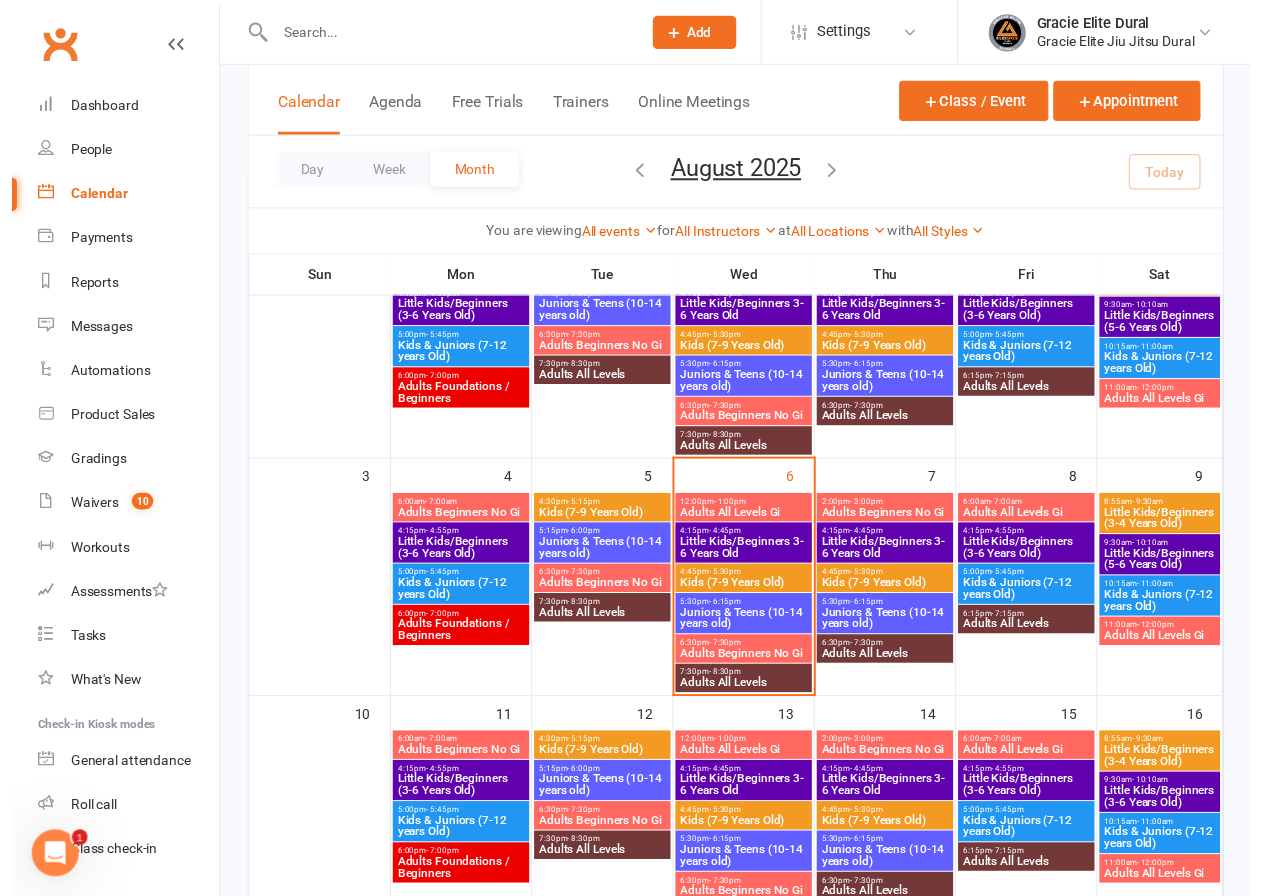 scroll, scrollTop: 300, scrollLeft: 0, axis: vertical 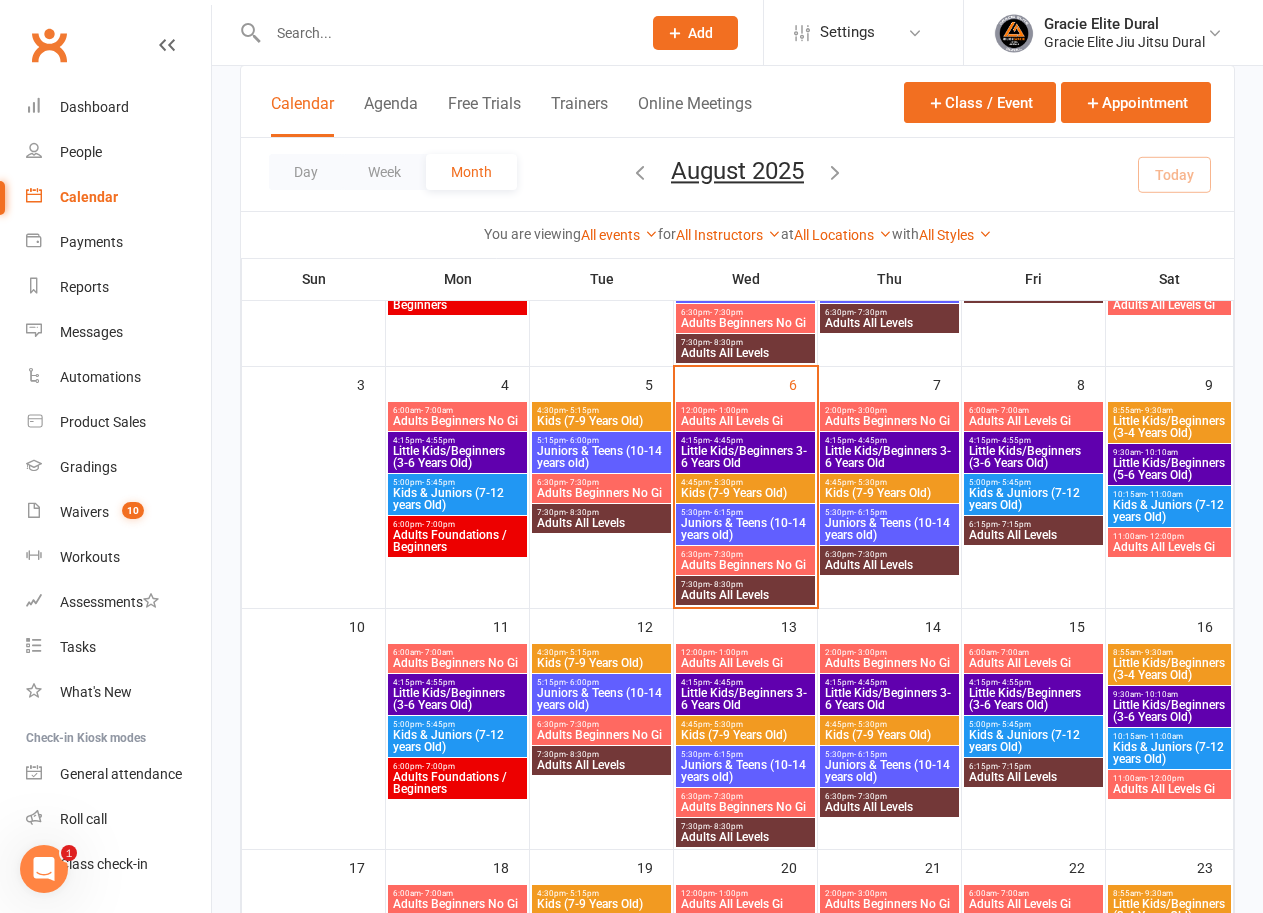 click on "Adults All Levels Gi" at bounding box center (745, 421) 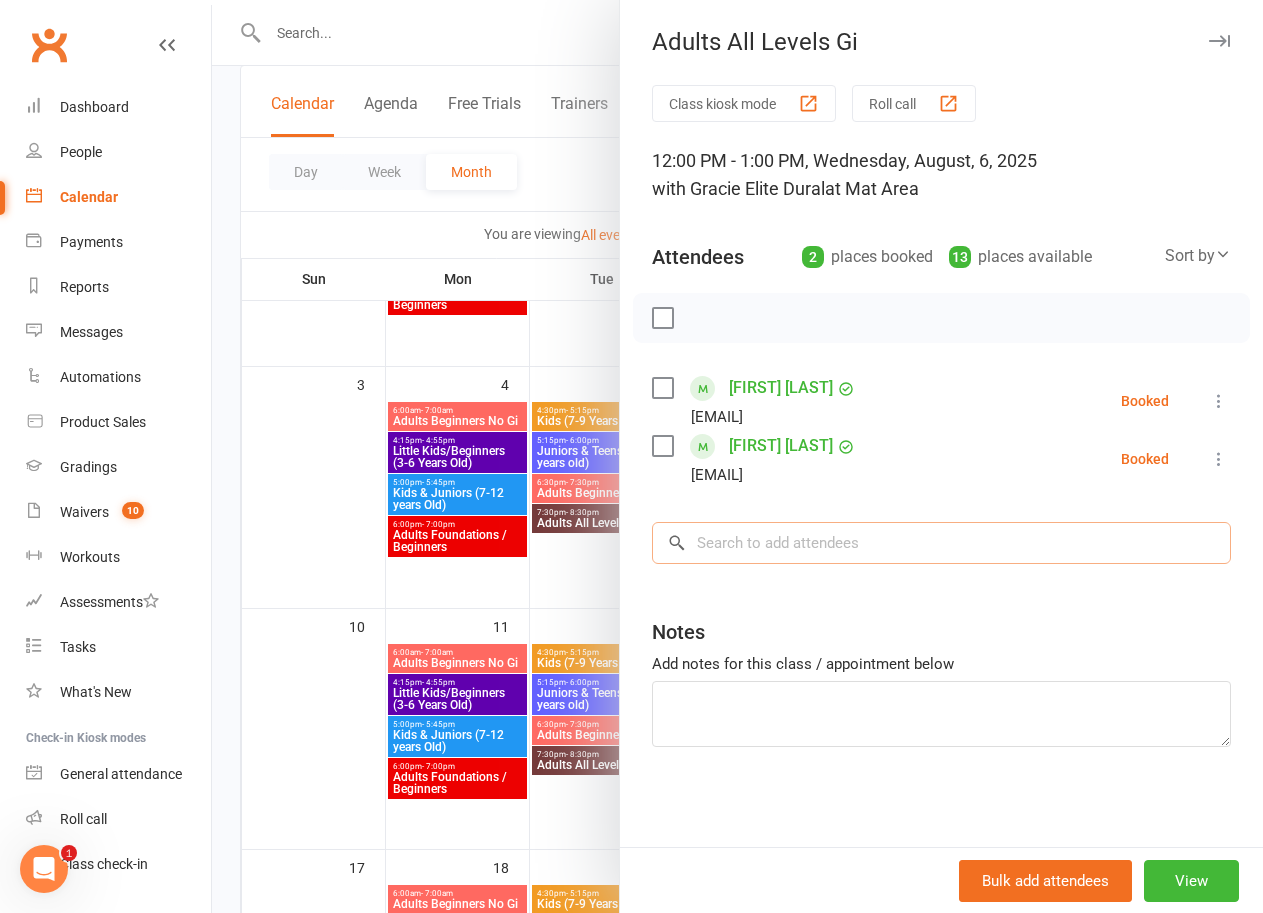 click at bounding box center (941, 543) 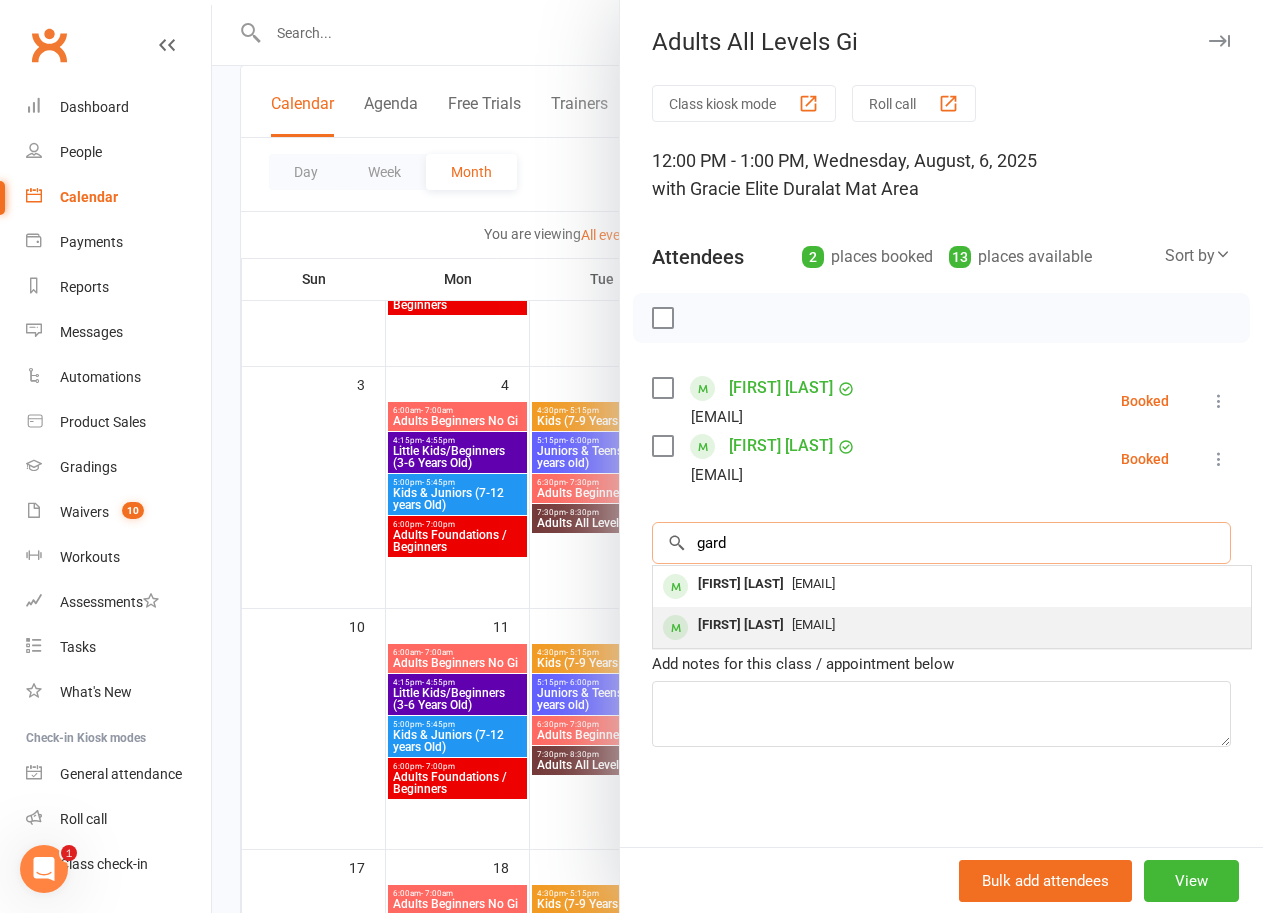 type on "gard" 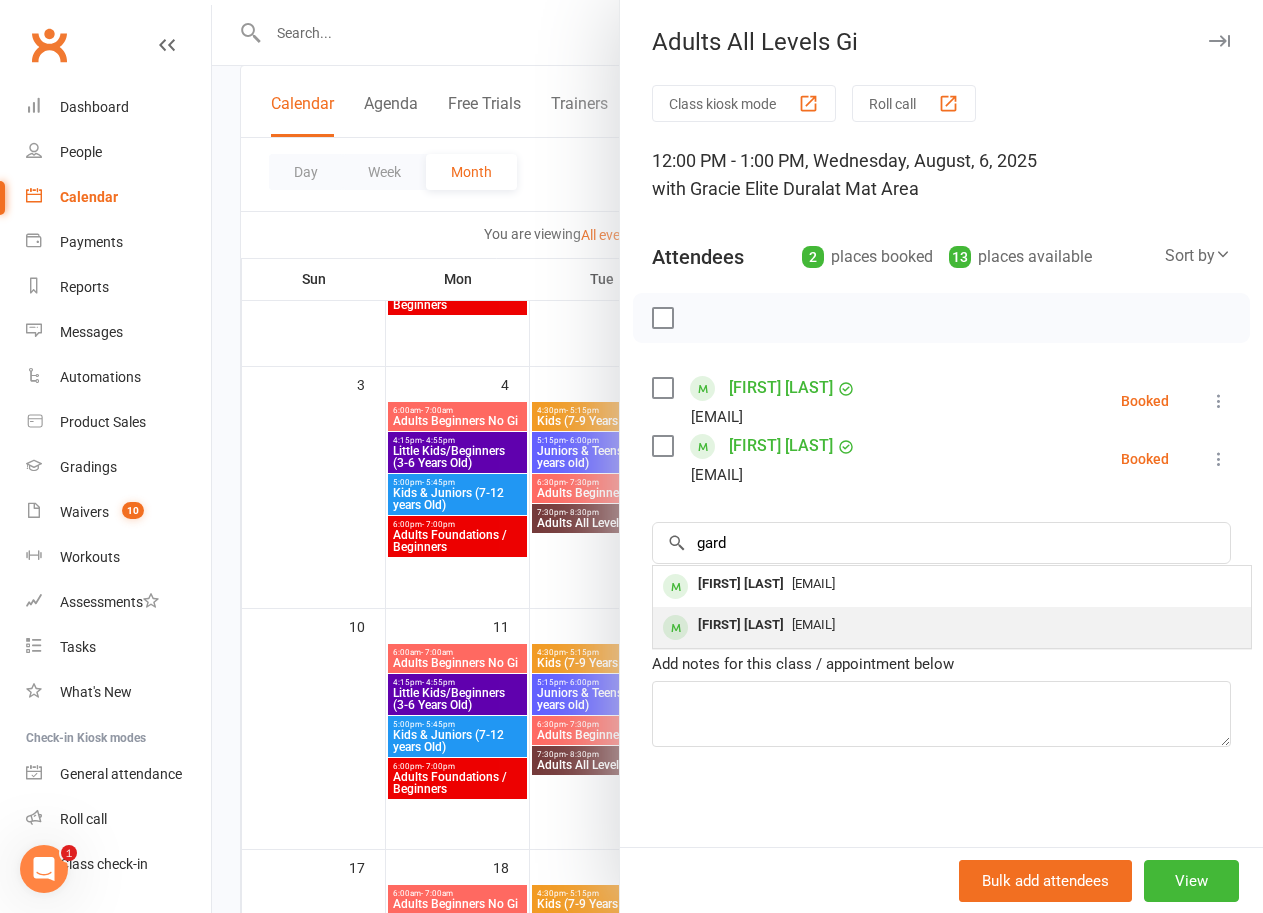 click on "Lachlan Gardner" at bounding box center [741, 625] 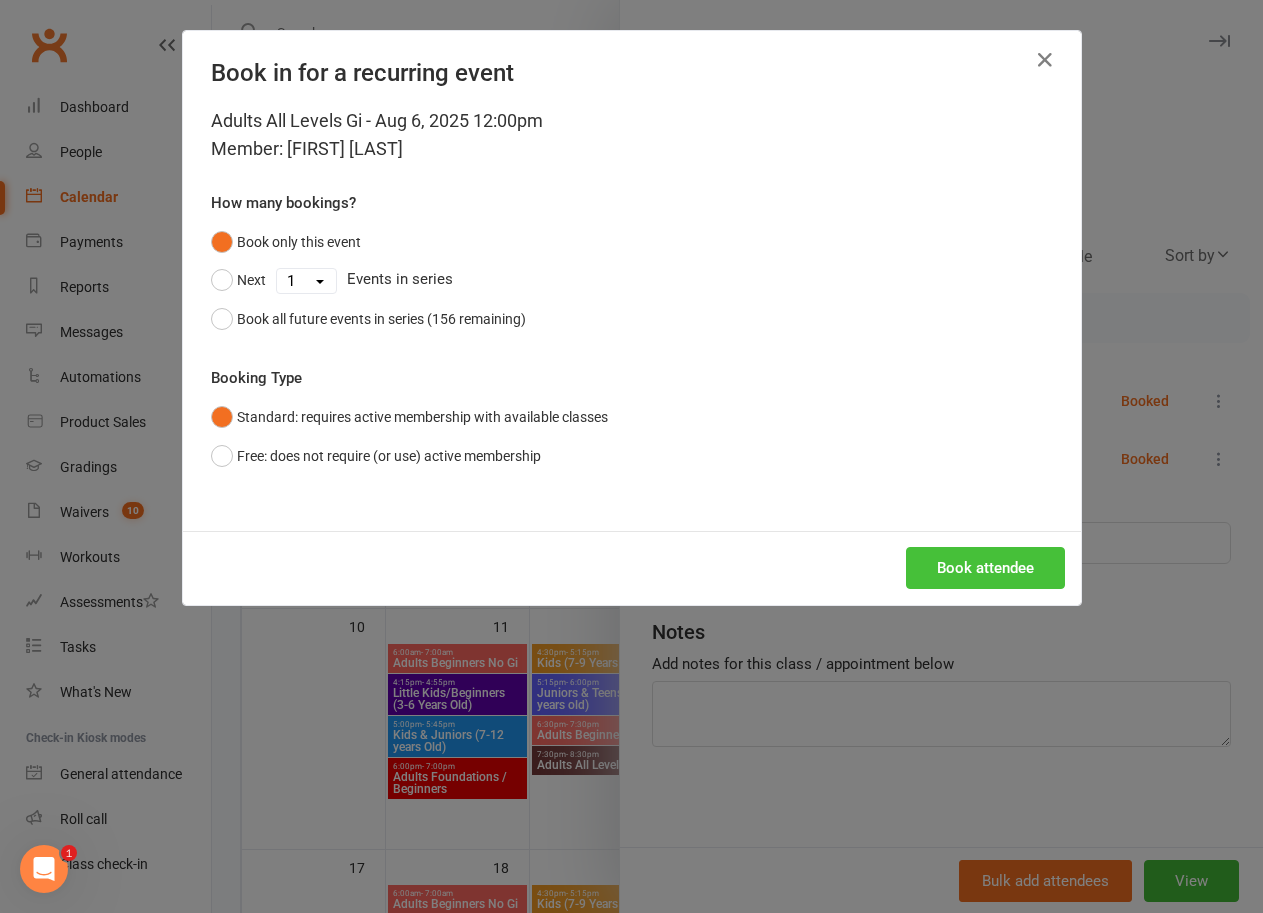 click on "Book attendee" at bounding box center [985, 568] 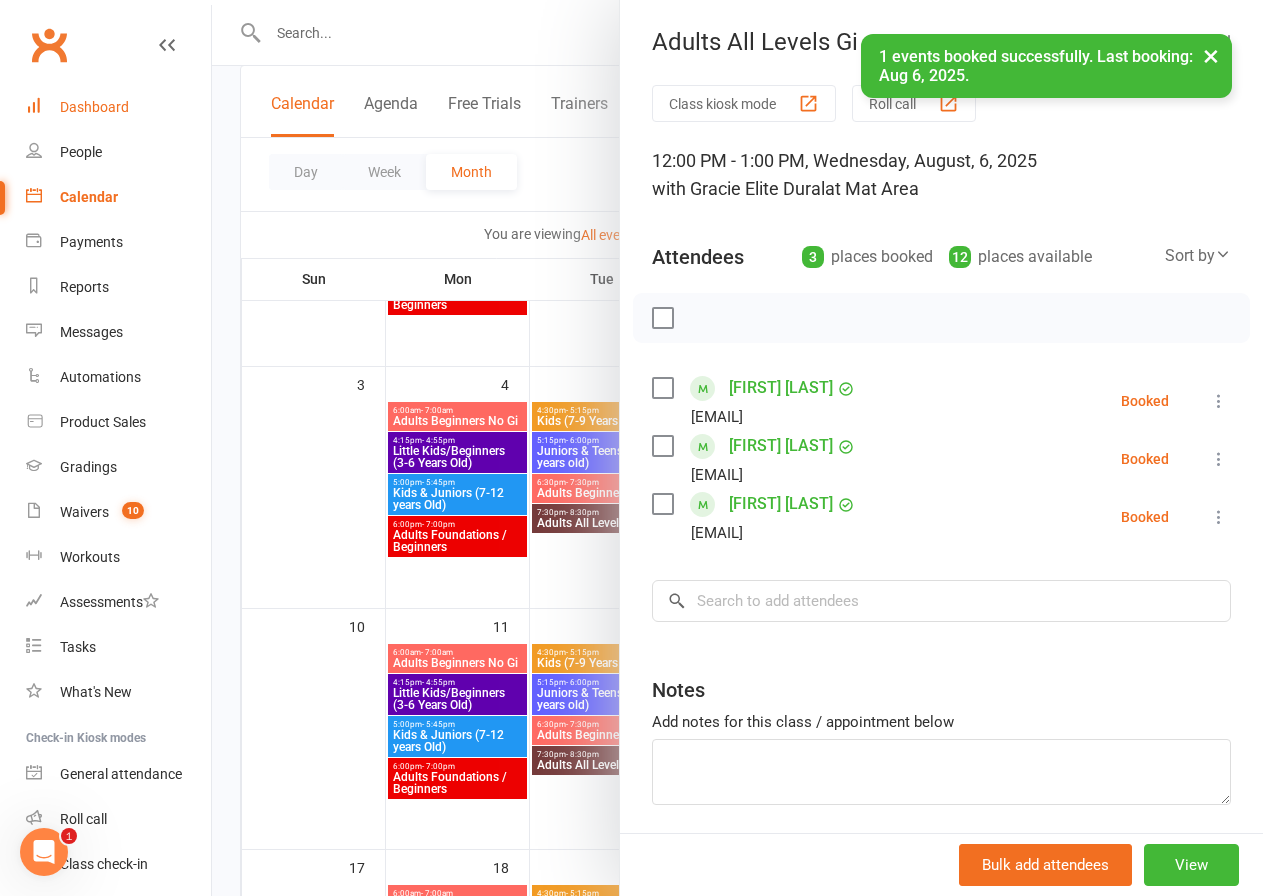 click on "Dashboard" at bounding box center [94, 107] 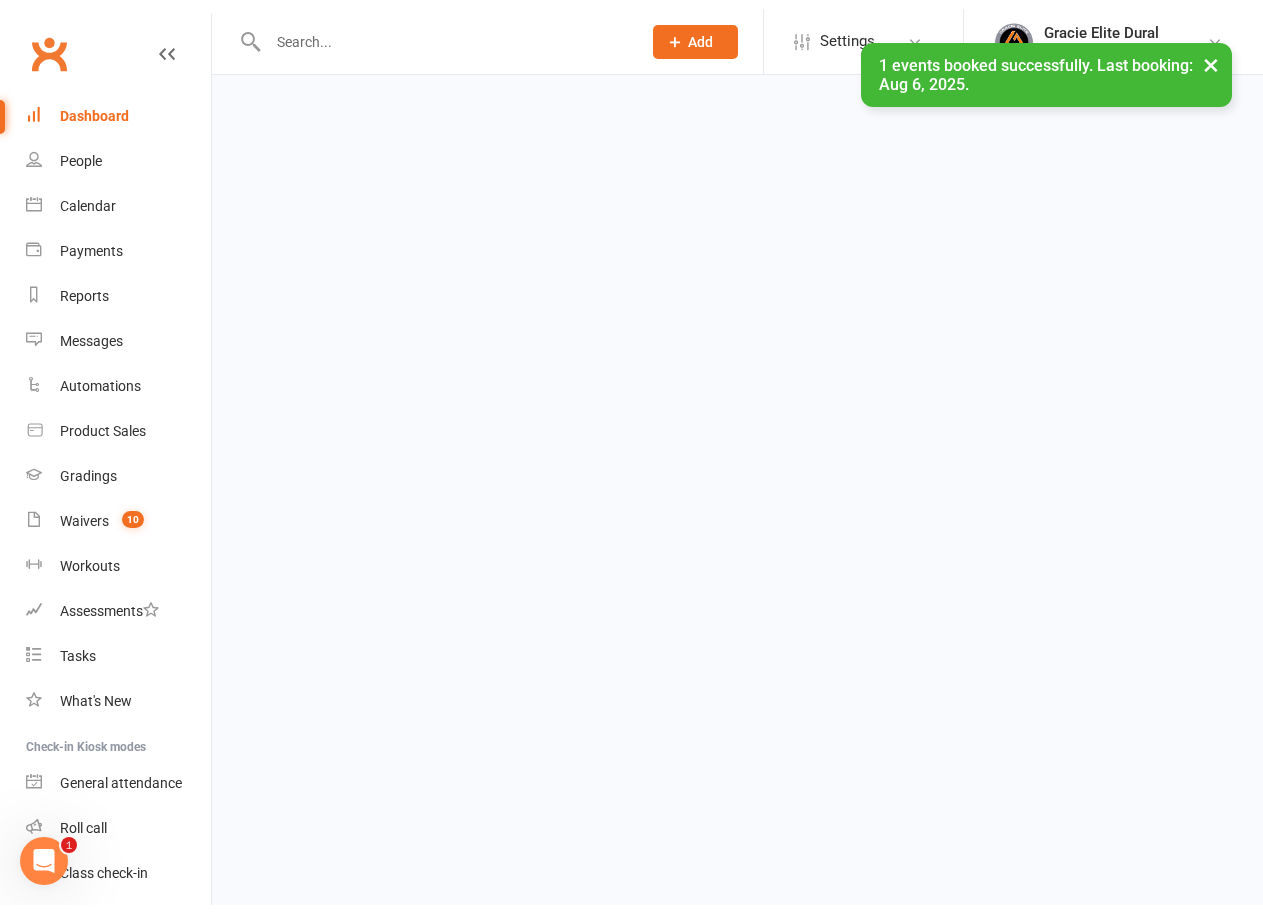 scroll, scrollTop: 0, scrollLeft: 0, axis: both 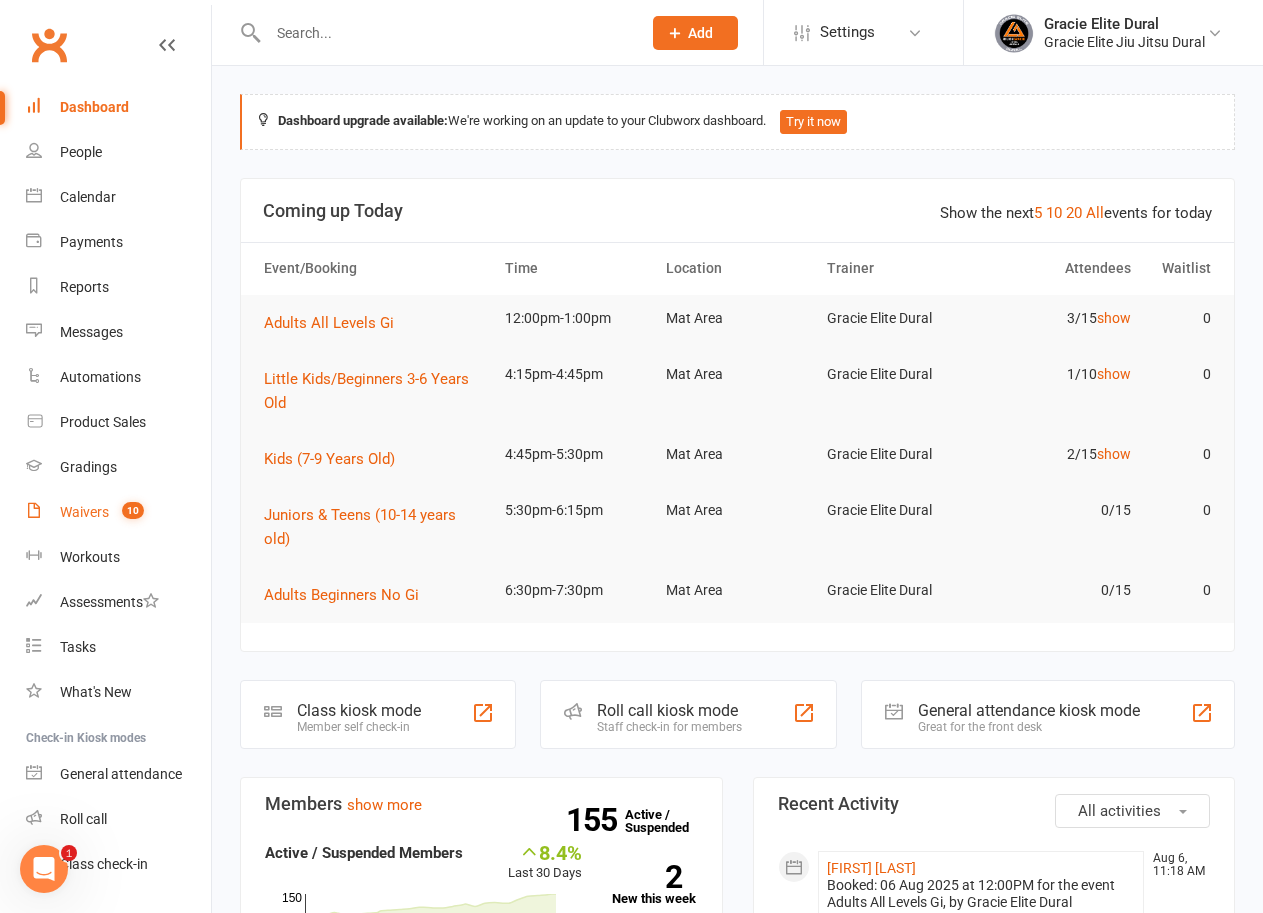 click on "Waivers" at bounding box center (84, 512) 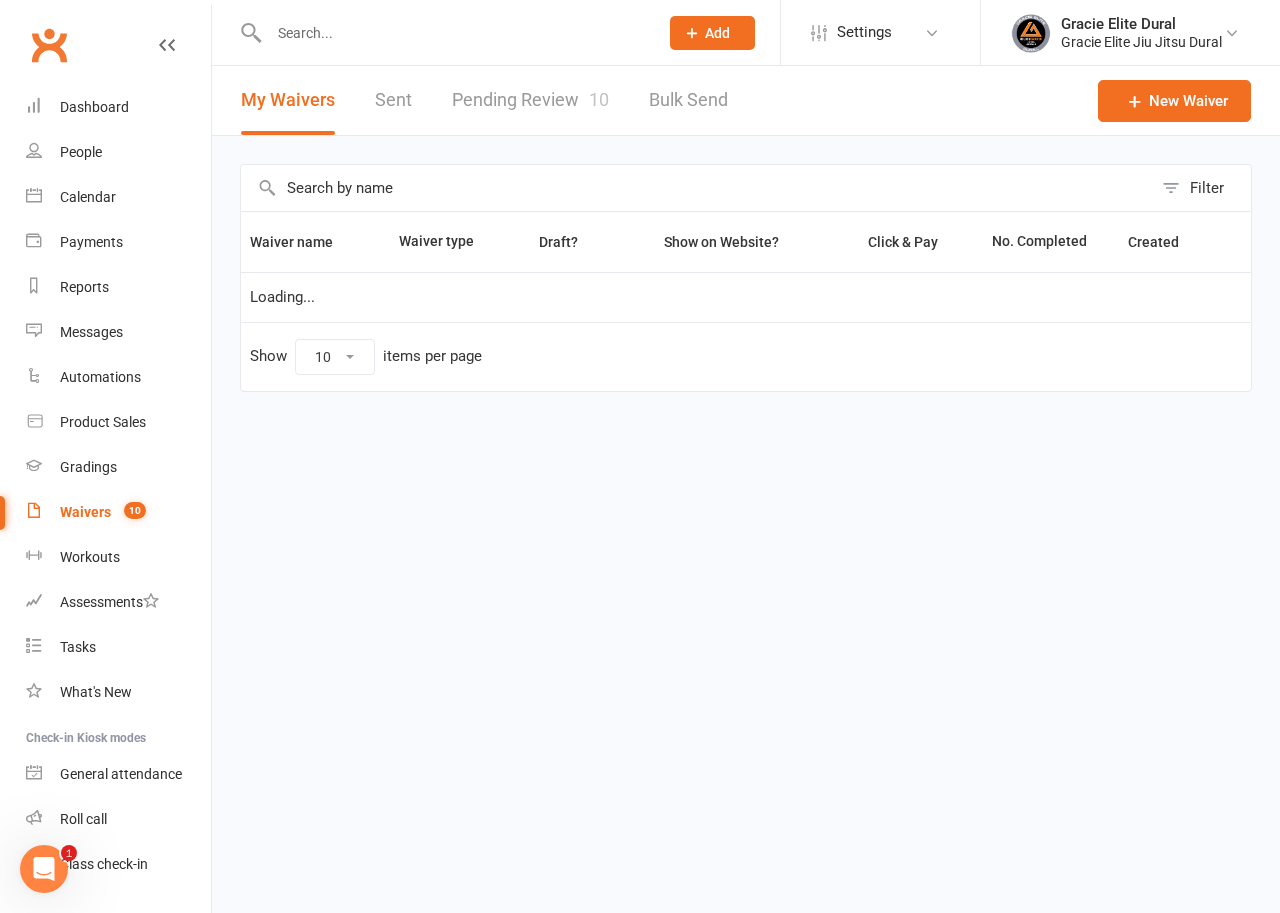 select on "100" 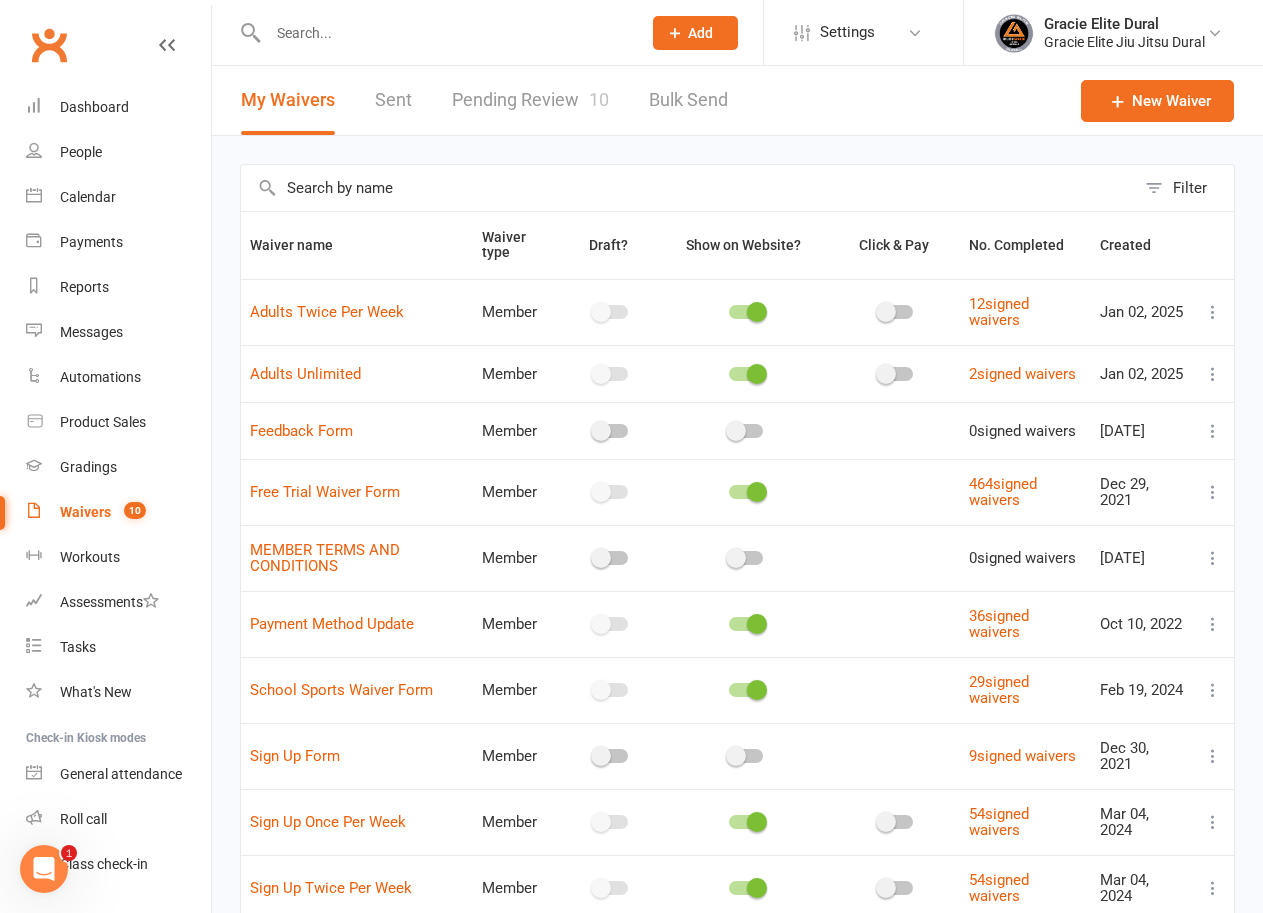 click on "Pending Review 10" at bounding box center [530, 100] 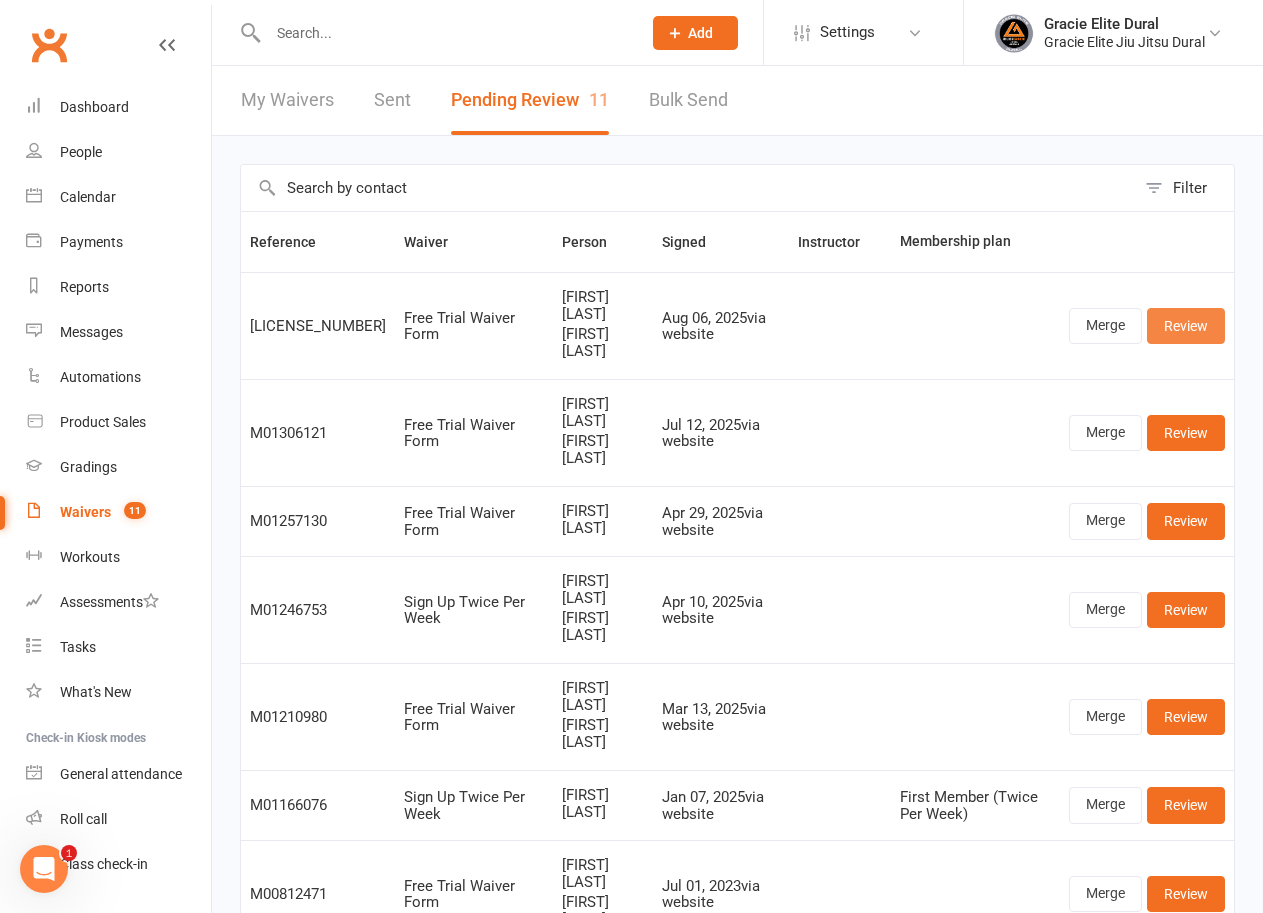 click on "Review" at bounding box center [1186, 326] 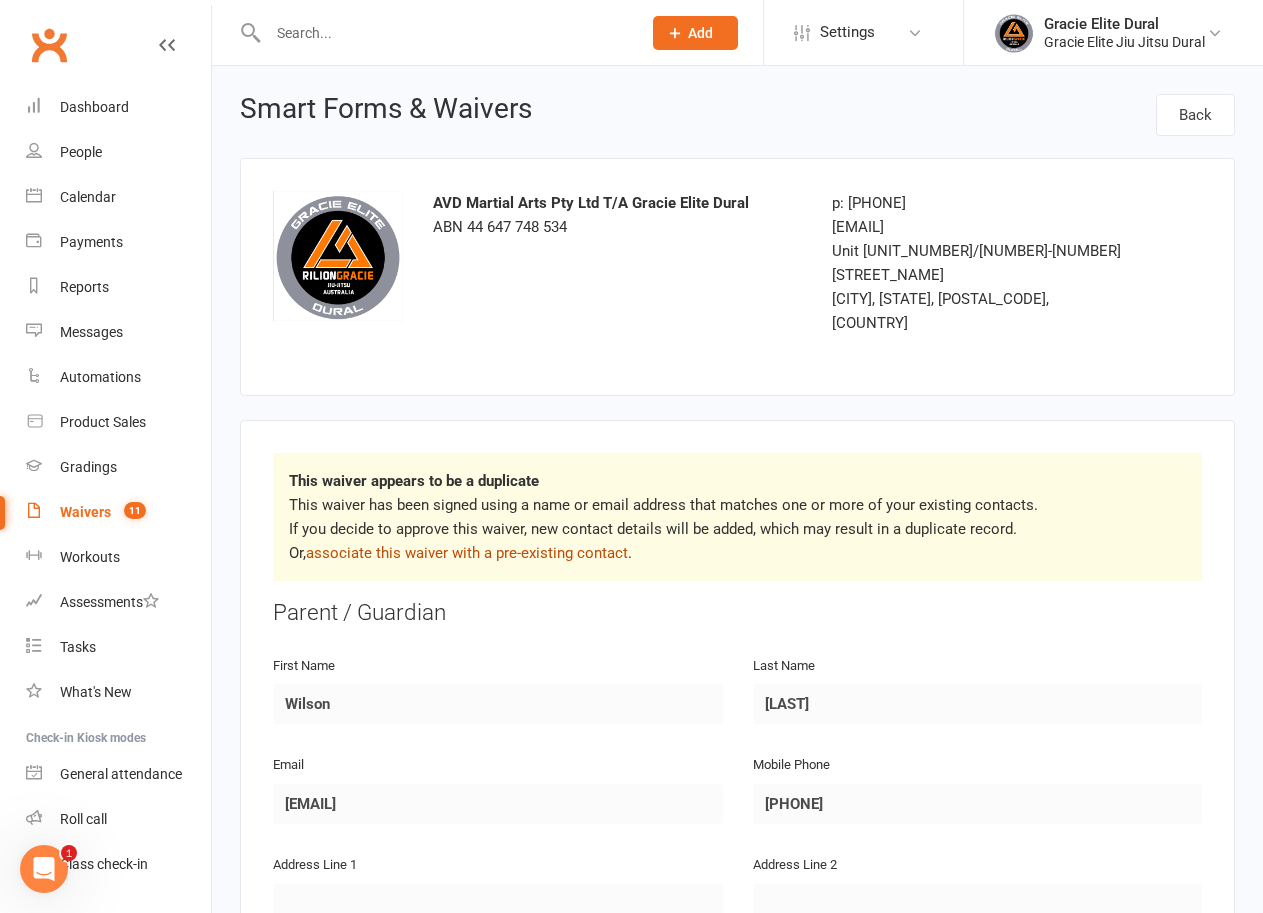 click on "associate this waiver with a pre-existing contact" at bounding box center [467, 553] 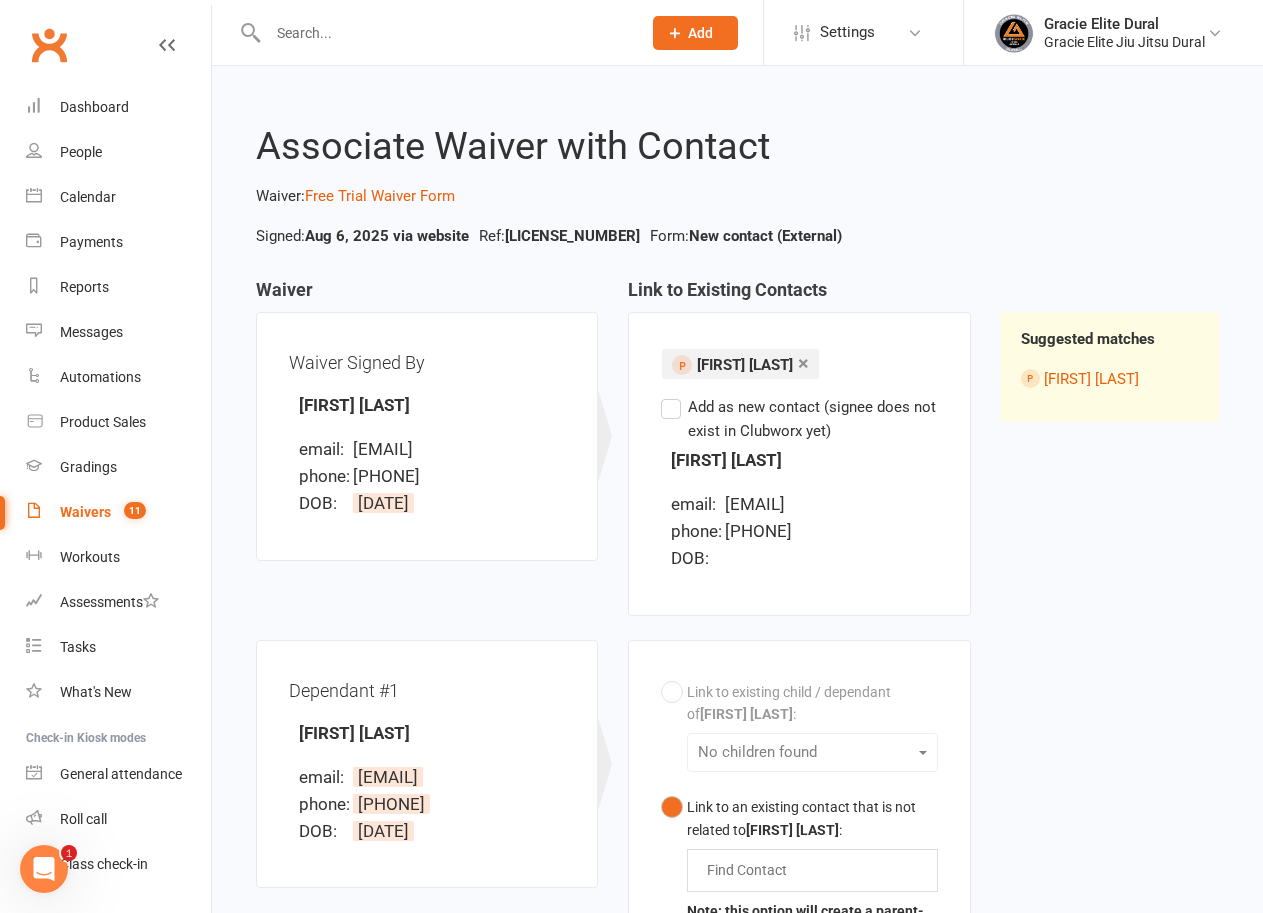scroll, scrollTop: 300, scrollLeft: 0, axis: vertical 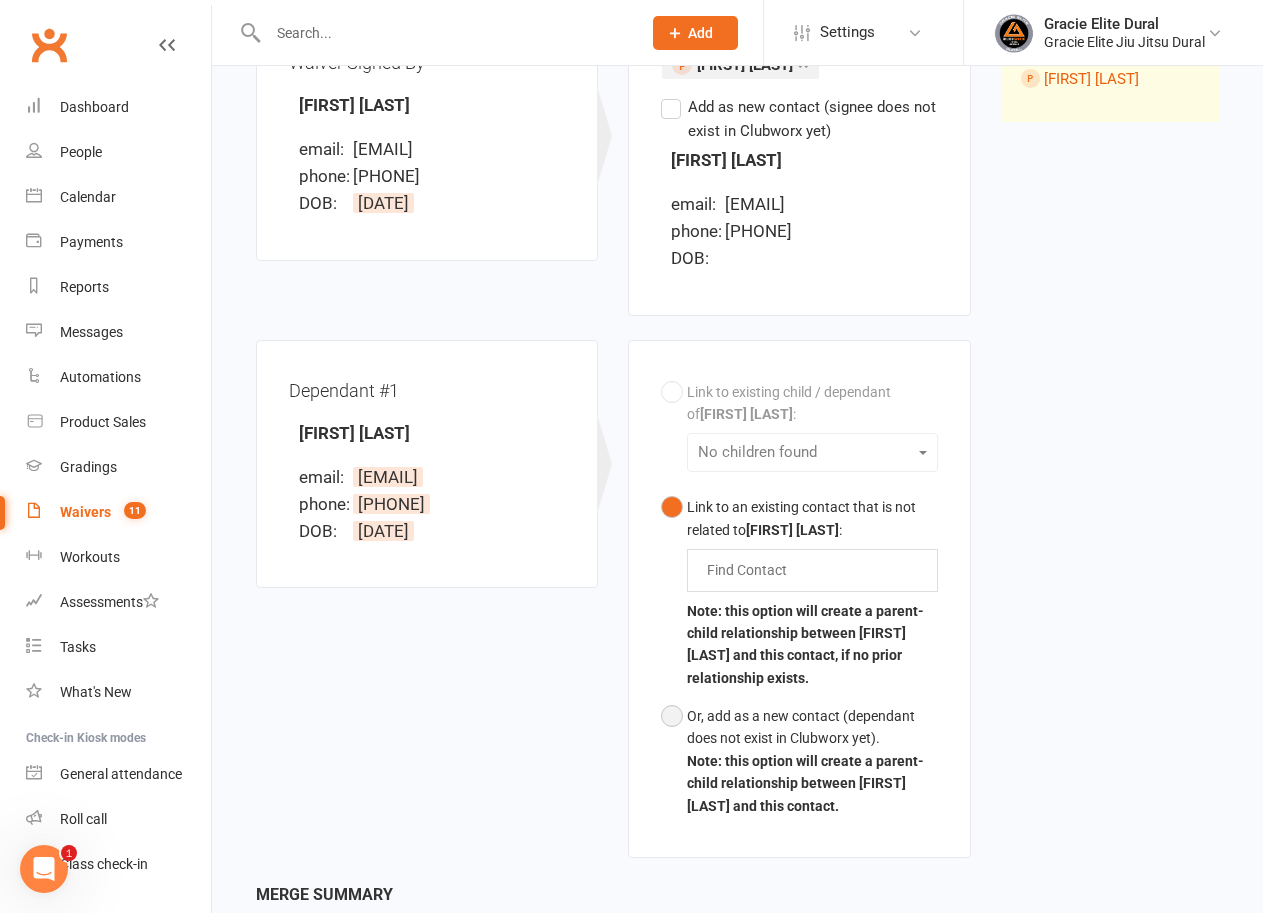 click on "Or, add as a new contact (dependant does not exist in Clubworx yet). Note: this option will create a parent-child relationship between Wilson Huang and this contact." at bounding box center [799, 761] 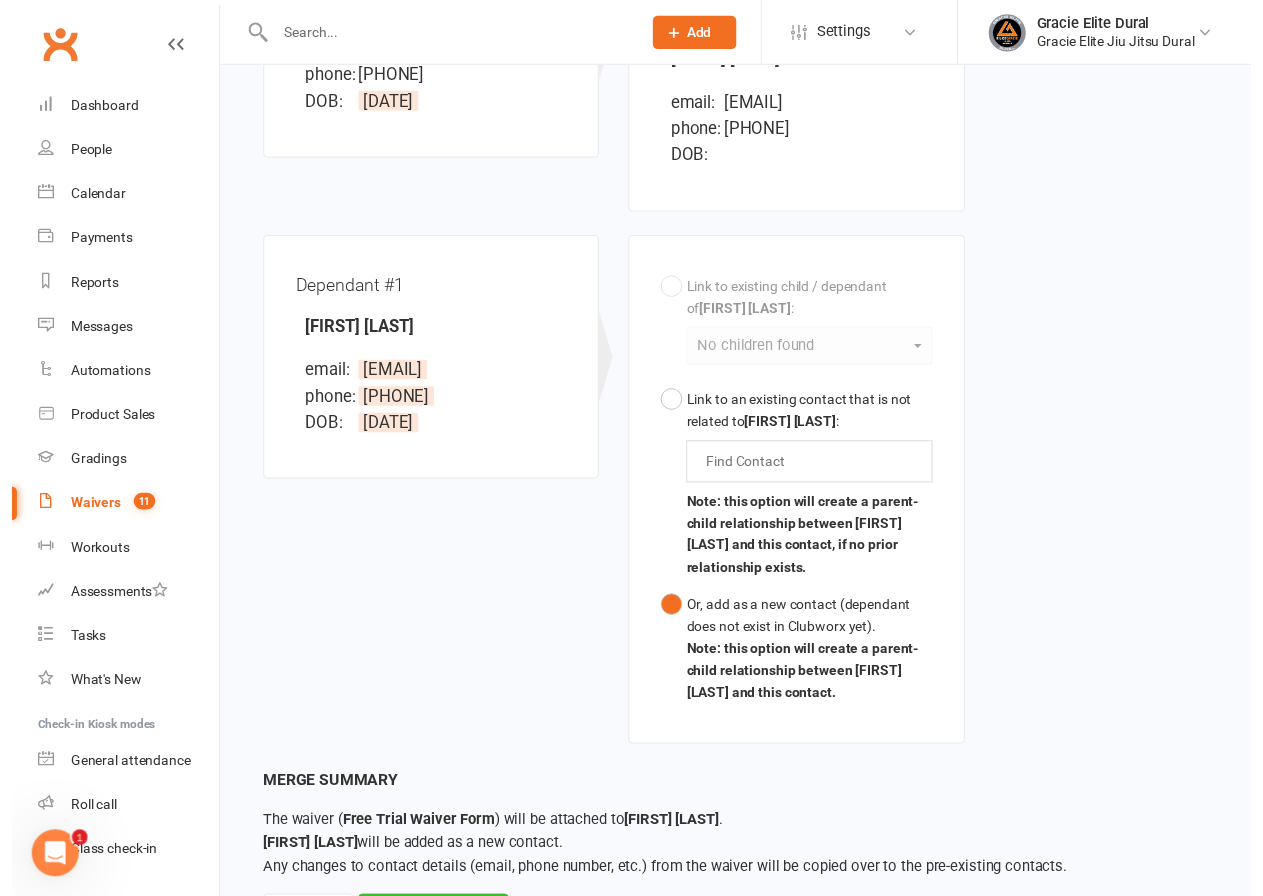 scroll, scrollTop: 528, scrollLeft: 0, axis: vertical 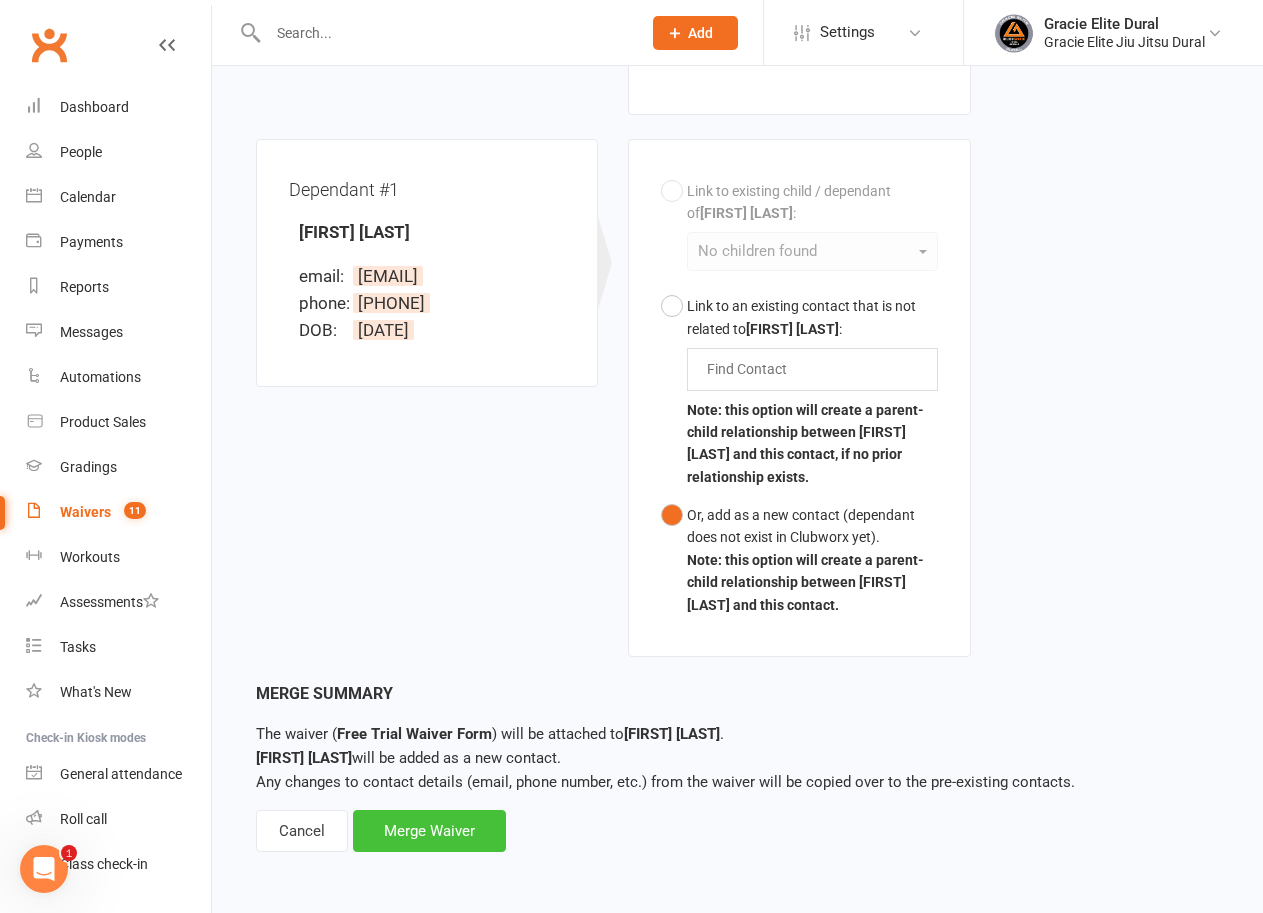 click on "Merge Waiver" at bounding box center (429, 831) 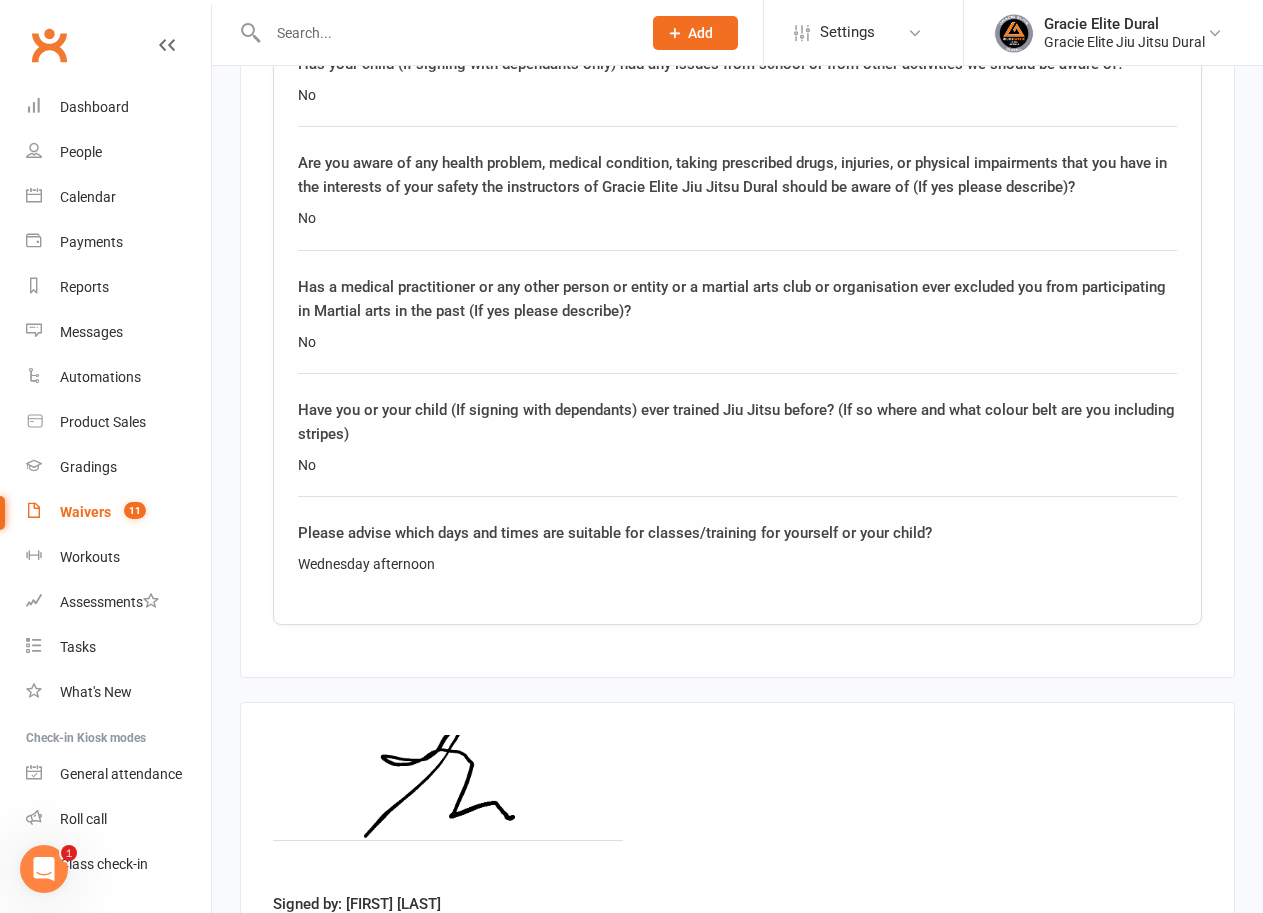 scroll, scrollTop: 3243, scrollLeft: 0, axis: vertical 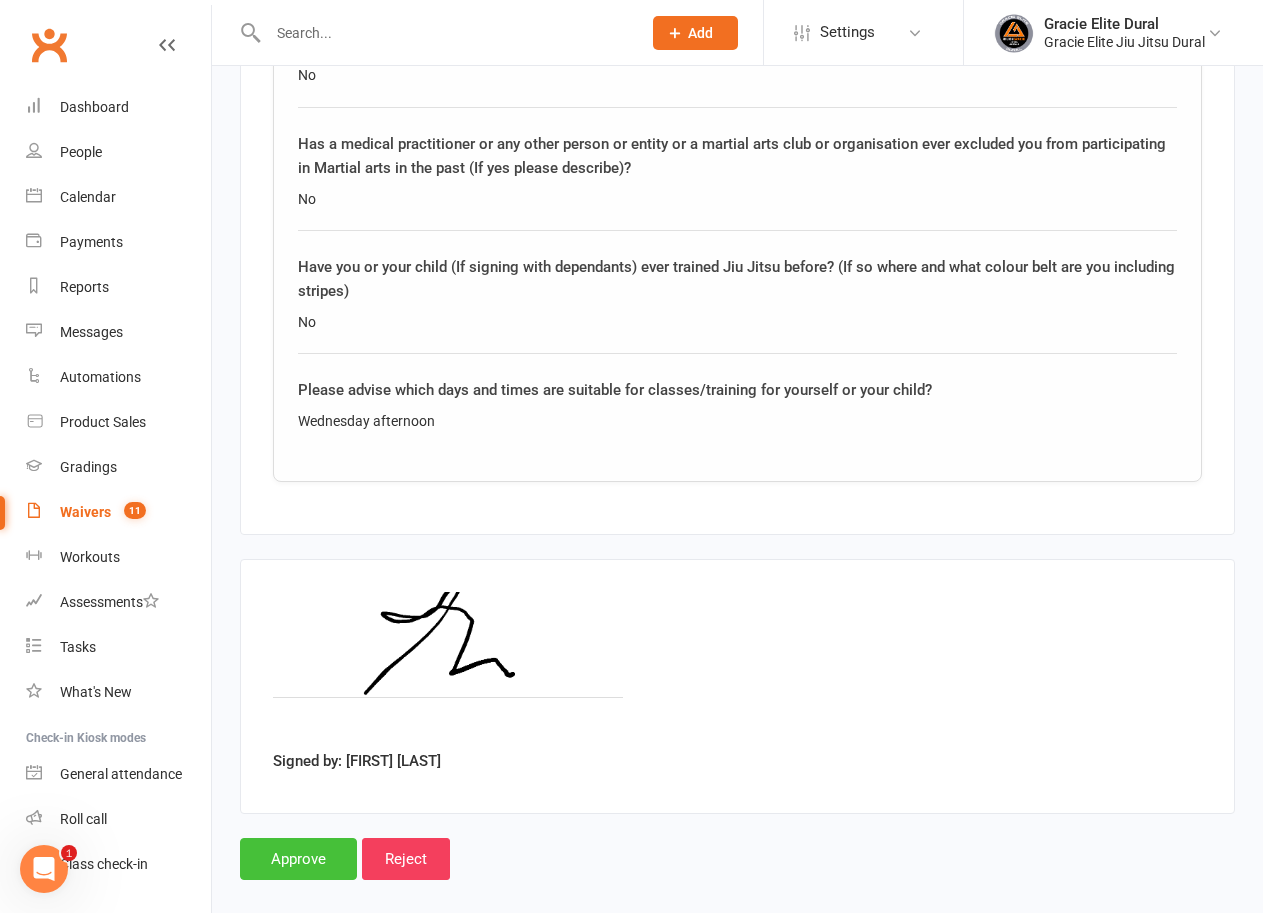 click on "Approve" at bounding box center (298, 859) 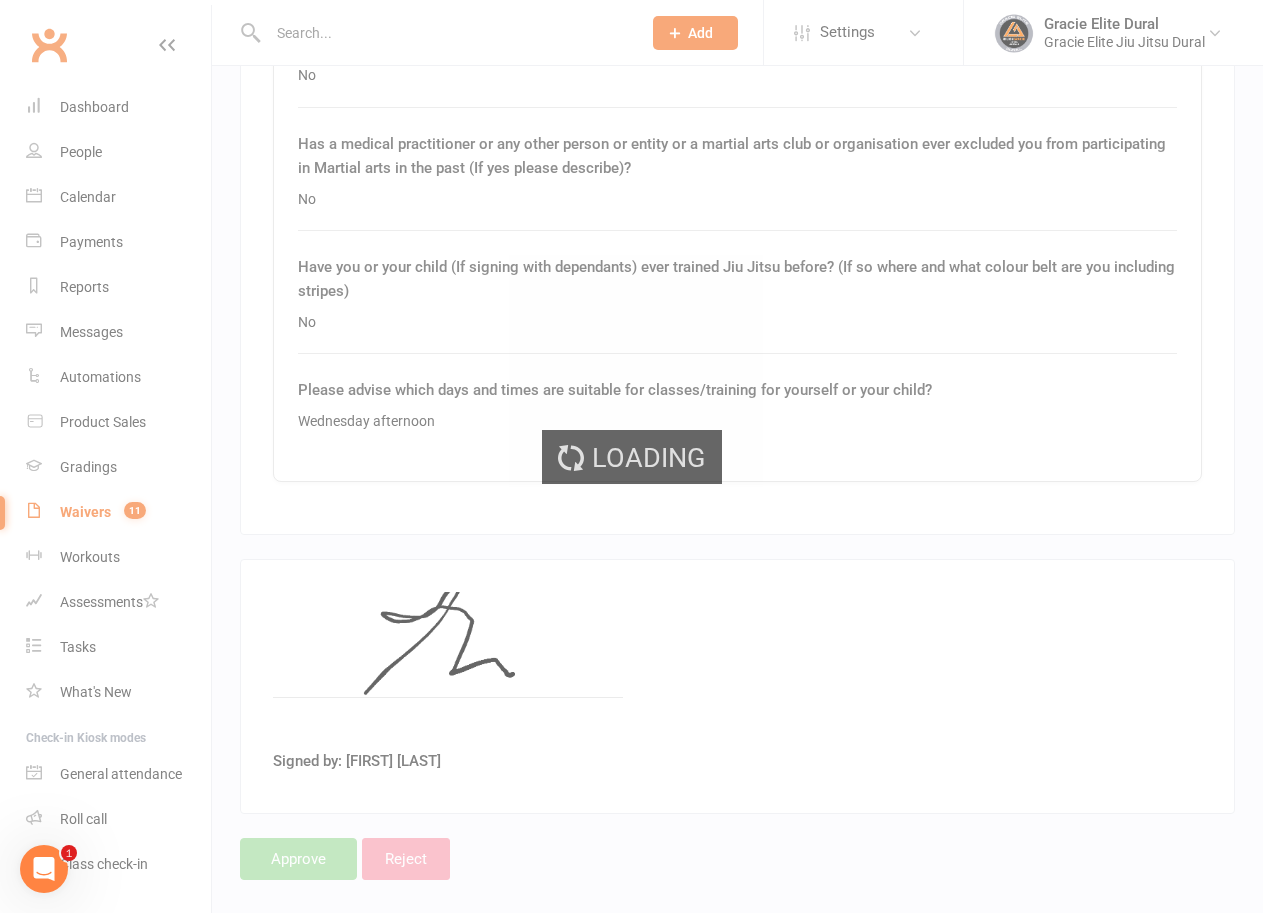 scroll, scrollTop: 0, scrollLeft: 0, axis: both 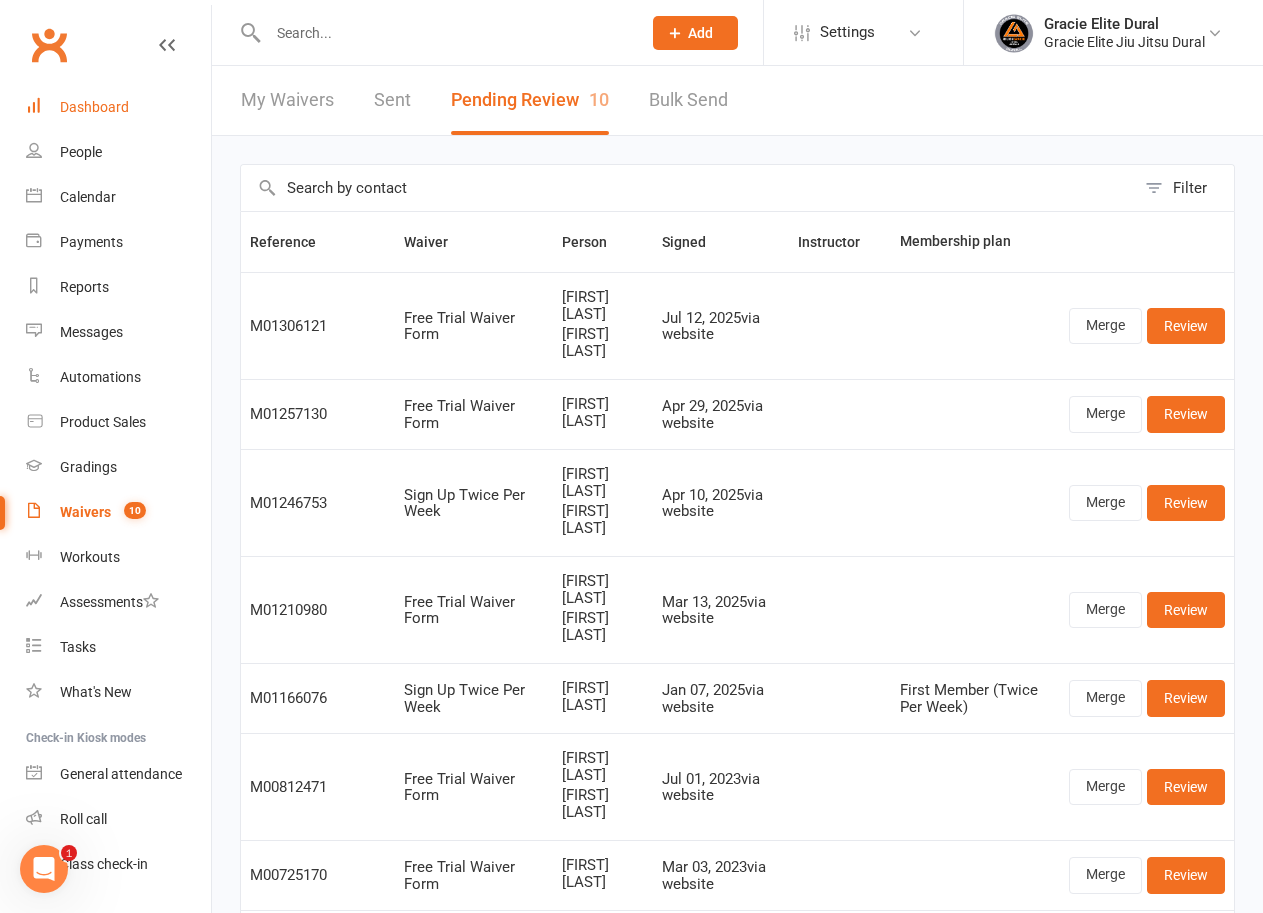 click on "Dashboard" at bounding box center (94, 107) 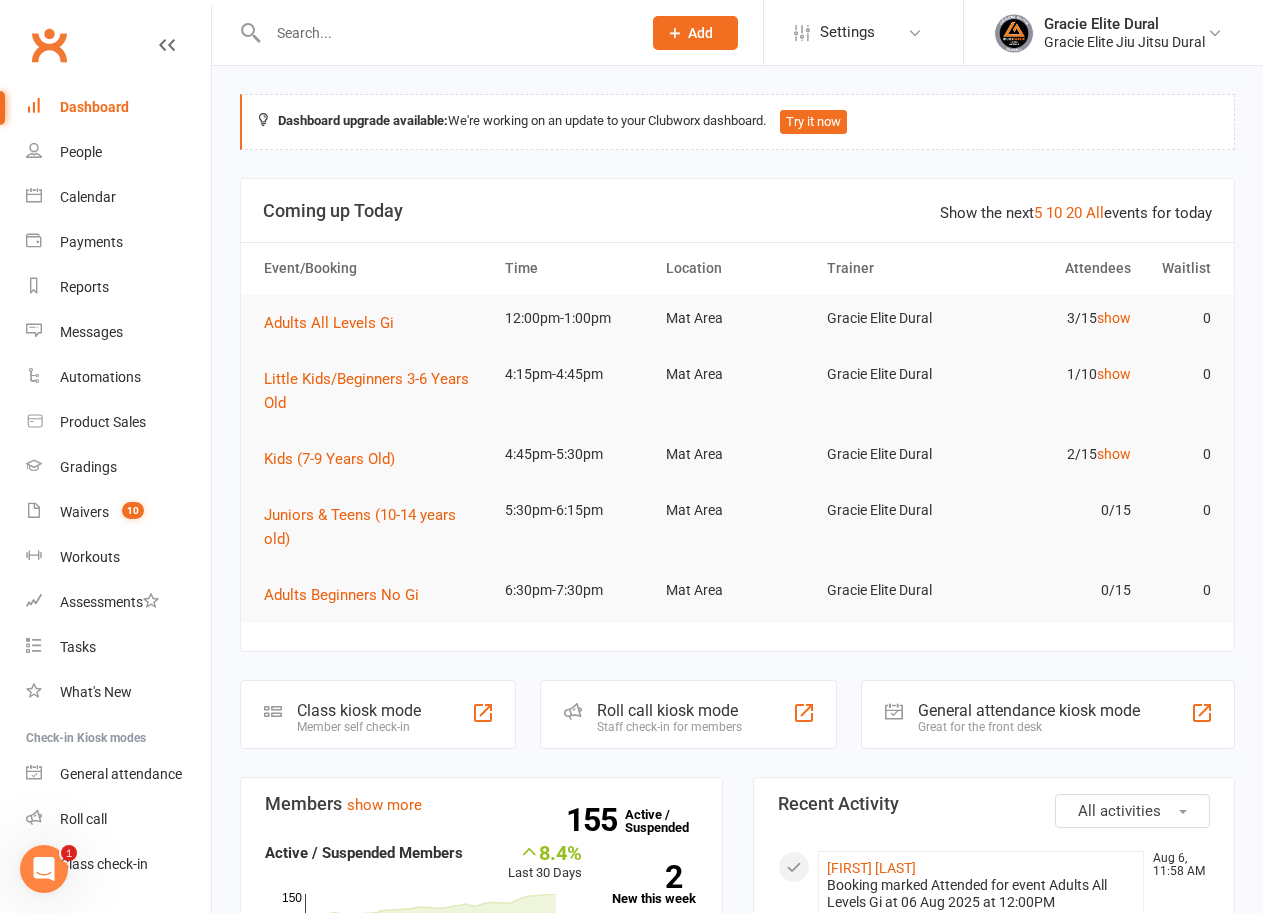 scroll, scrollTop: 400, scrollLeft: 0, axis: vertical 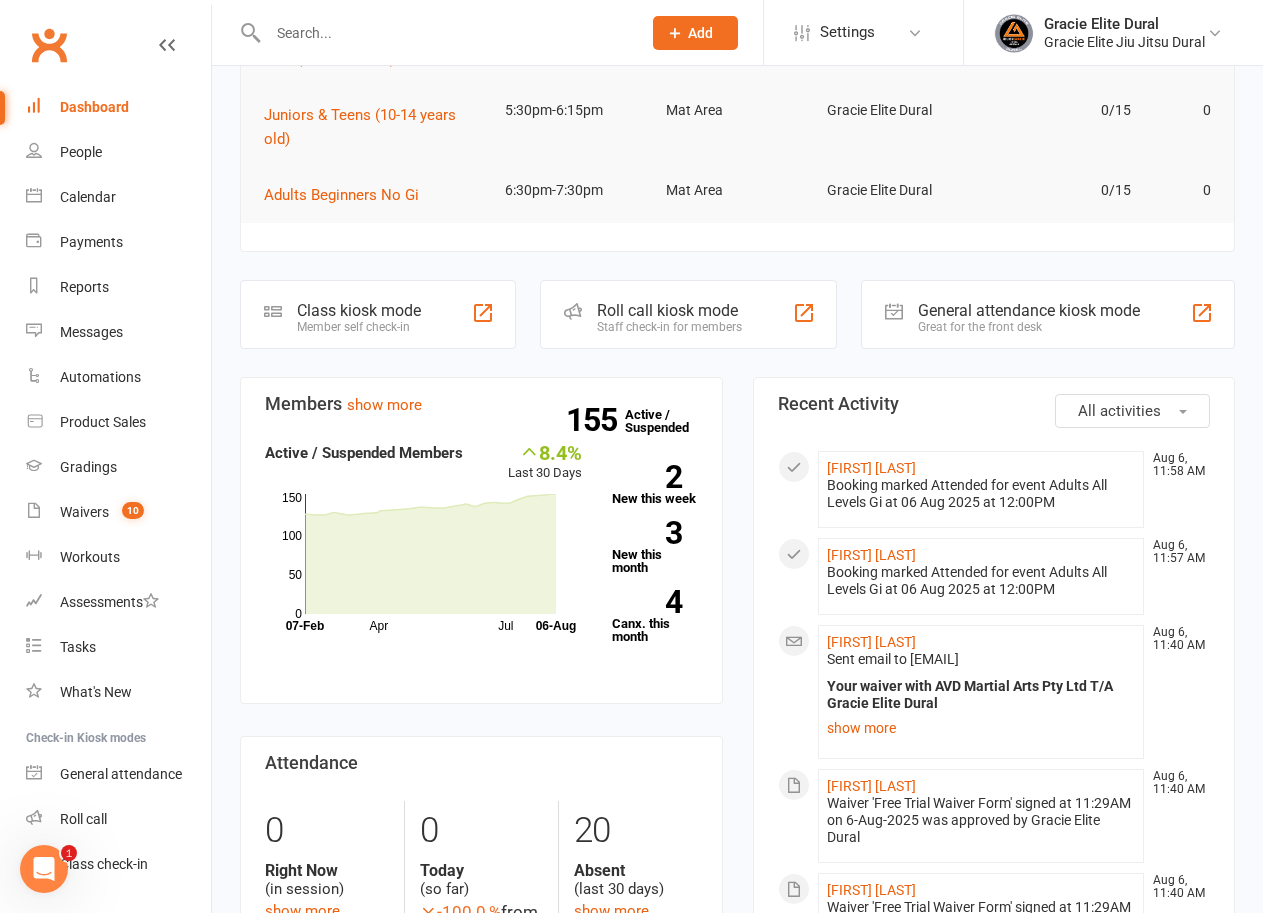 click on "Class kiosk mode" 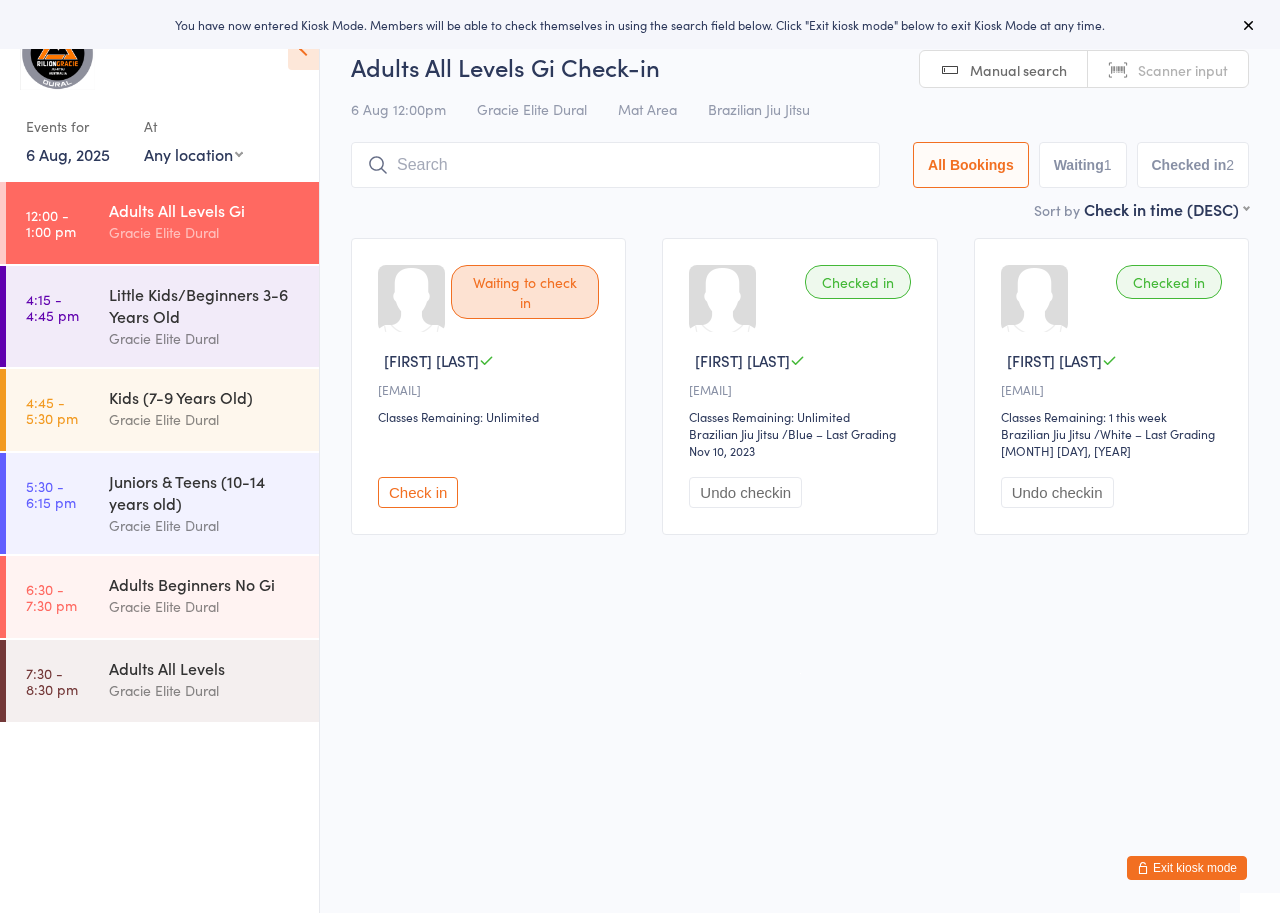 scroll, scrollTop: 0, scrollLeft: 0, axis: both 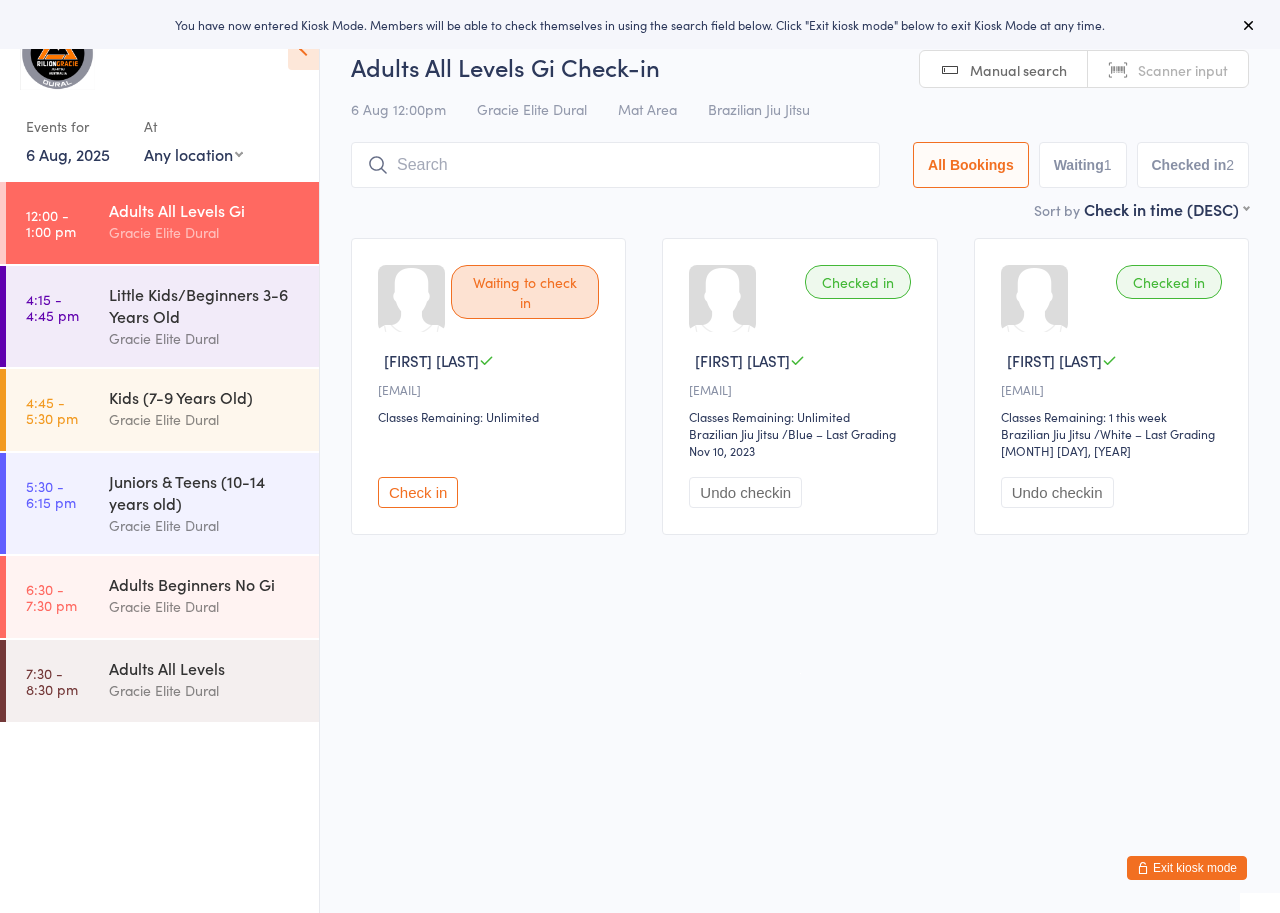 click at bounding box center [615, 165] 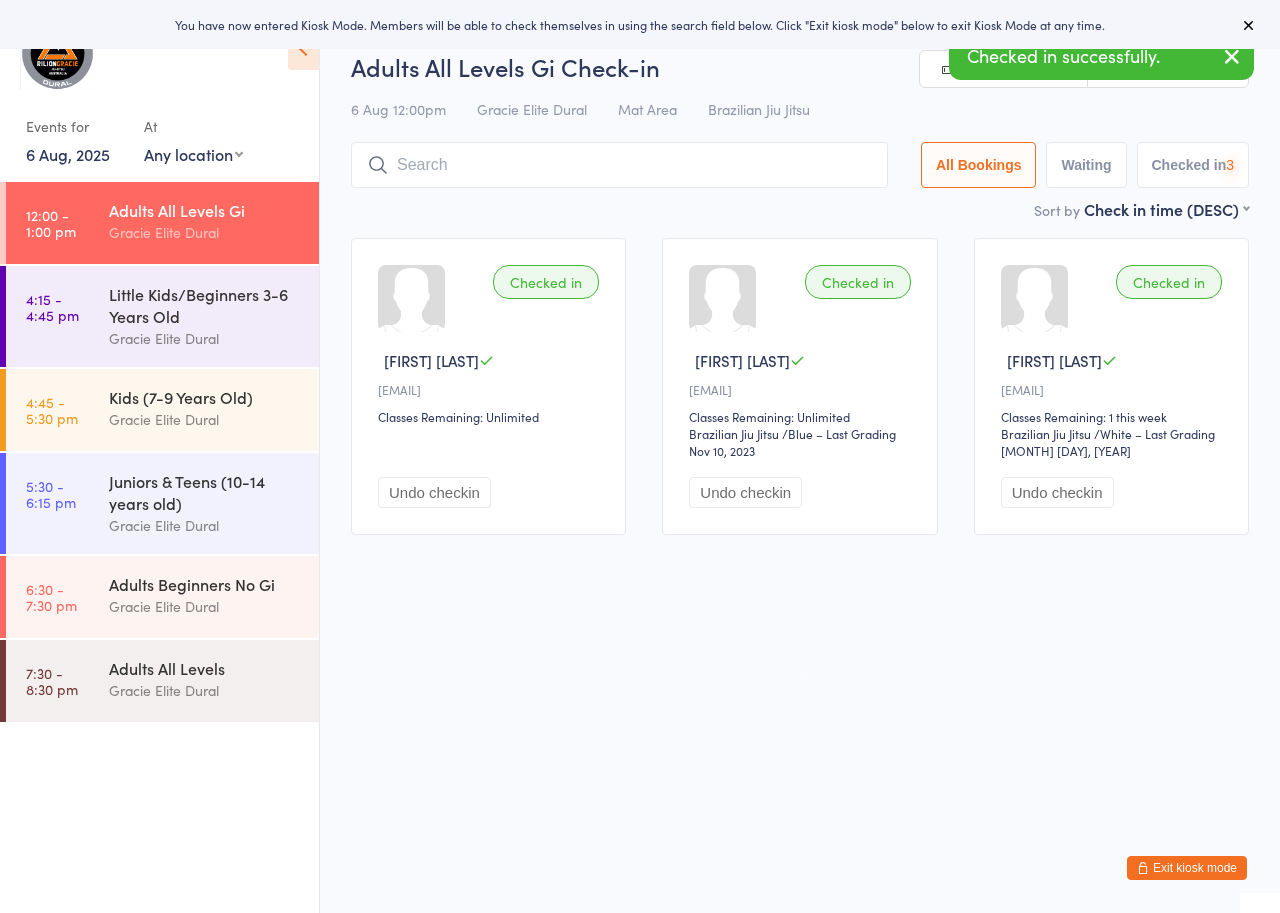 click at bounding box center (619, 165) 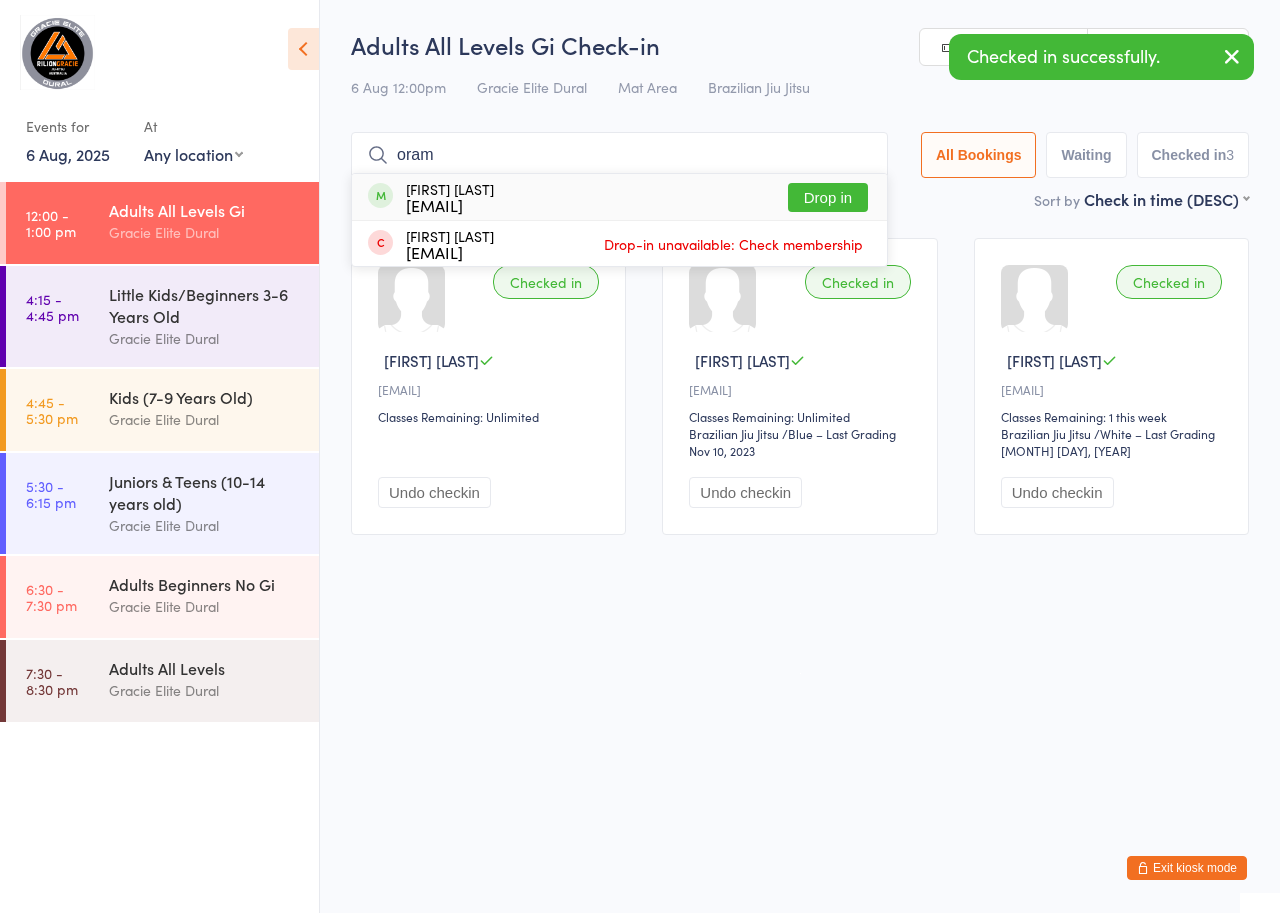 type on "oram" 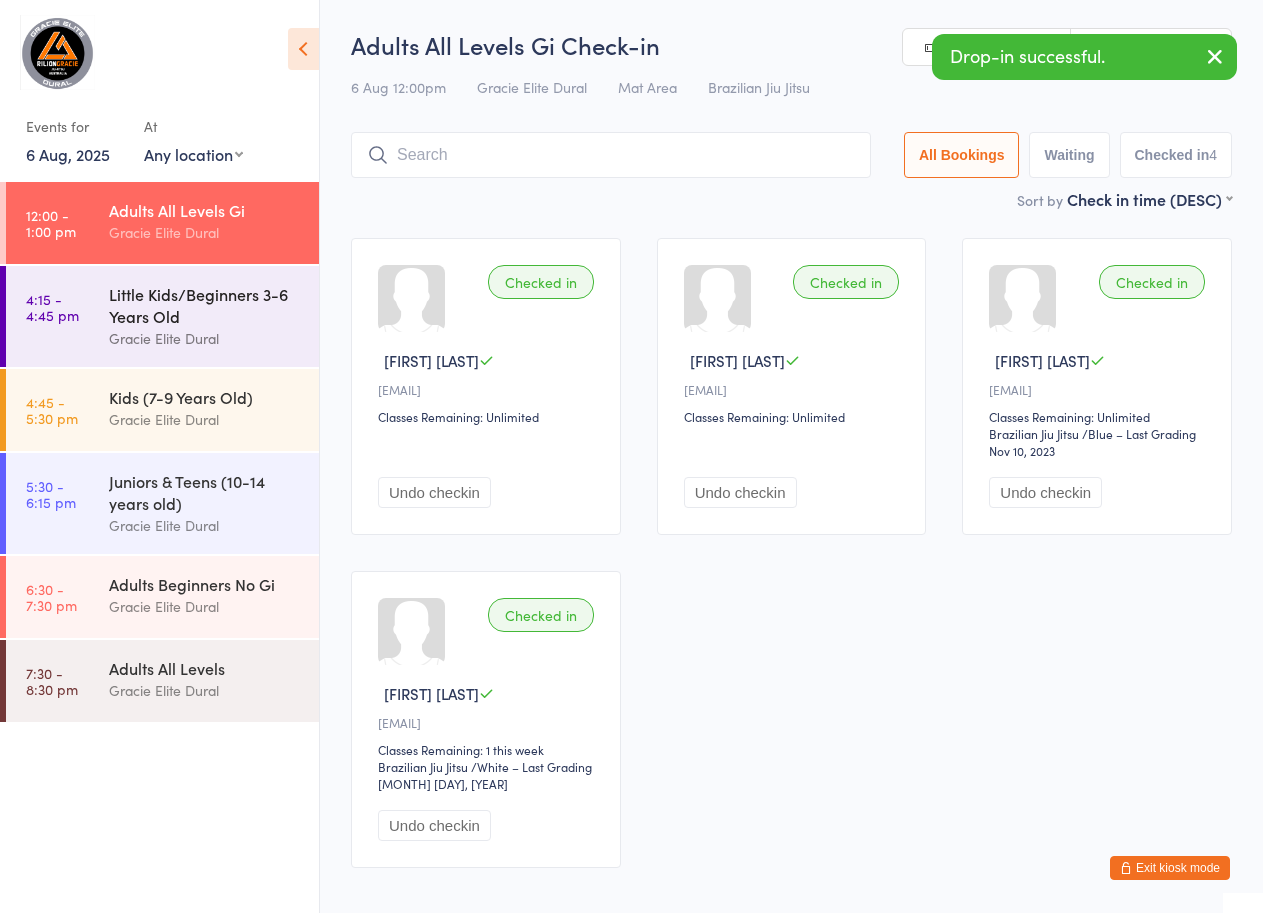 click on "Little Kids/Beginners 3-6 Years Old" at bounding box center (205, 305) 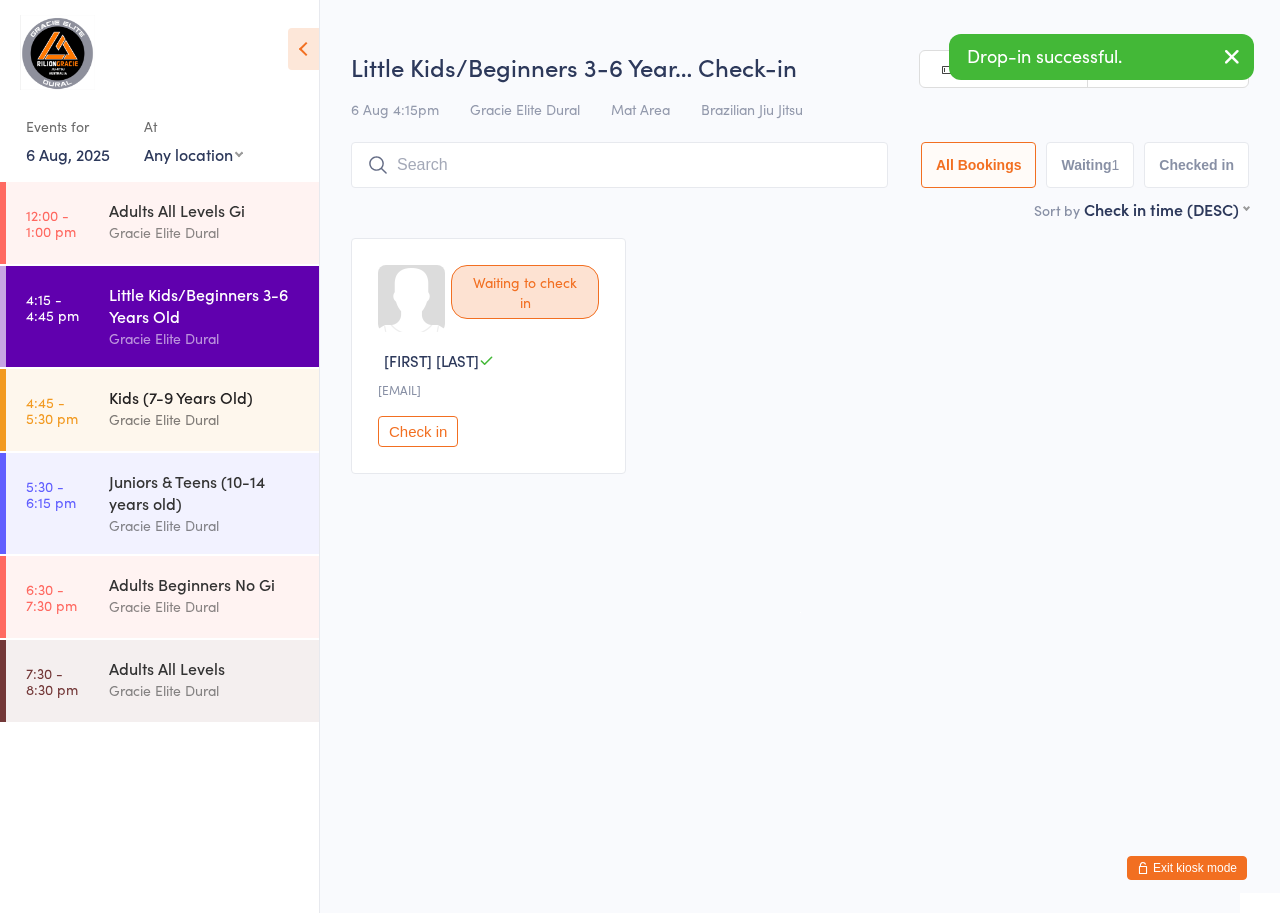 click on "Kids (7-9 Years Old) Gracie Elite Dural" at bounding box center (214, 408) 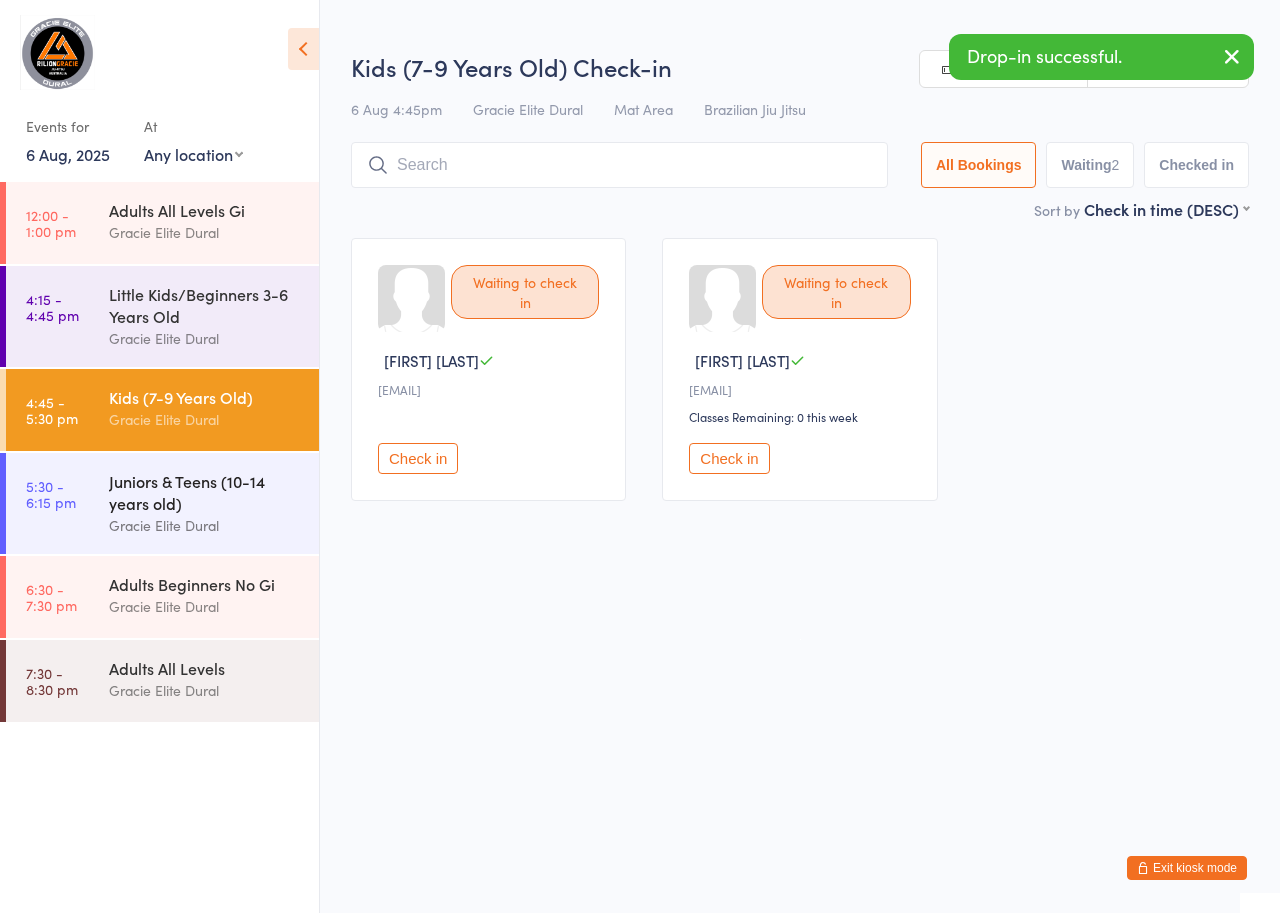 click on "Juniors & Teens (10-14 years old)" at bounding box center [205, 492] 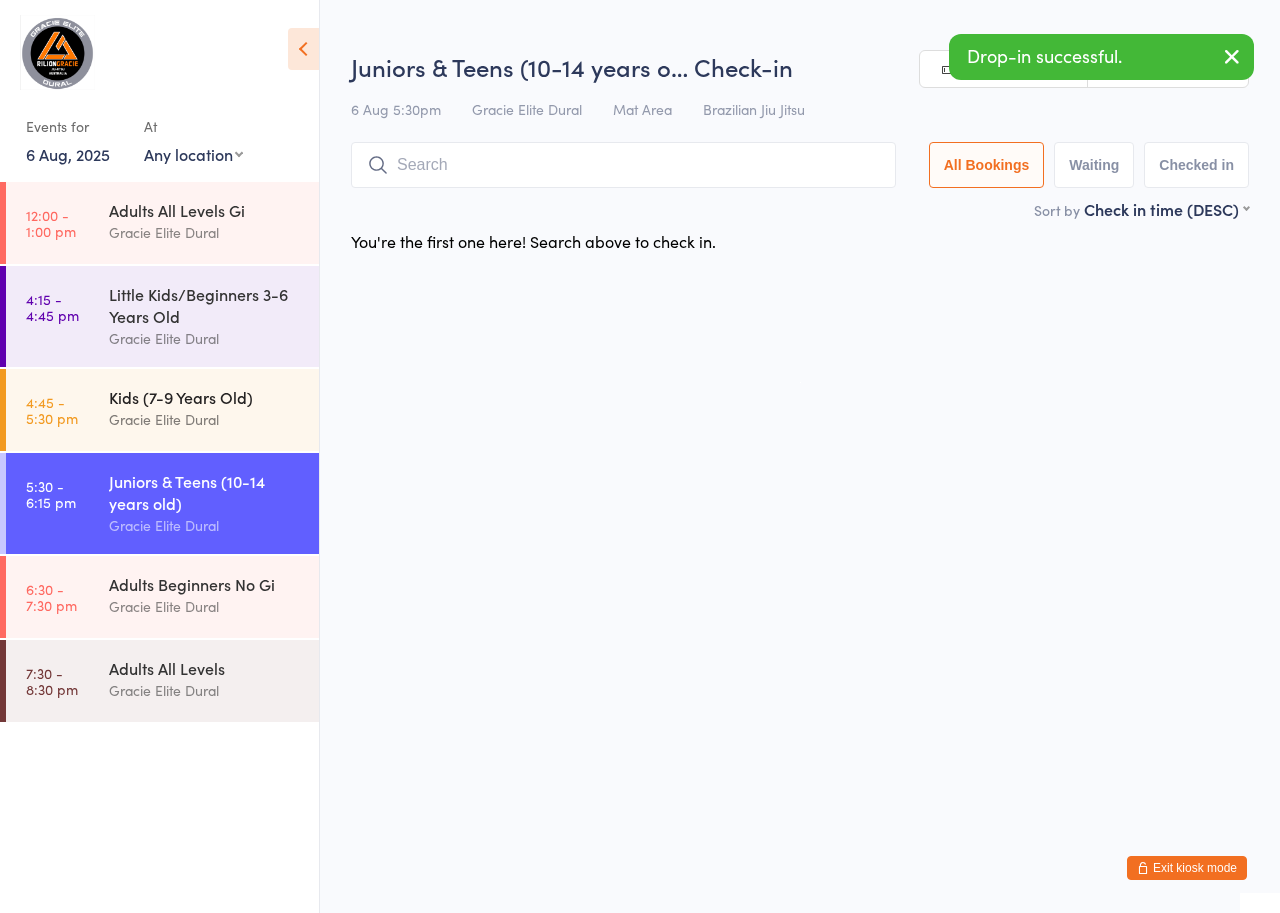 click on "Gracie Elite Dural" at bounding box center [205, 419] 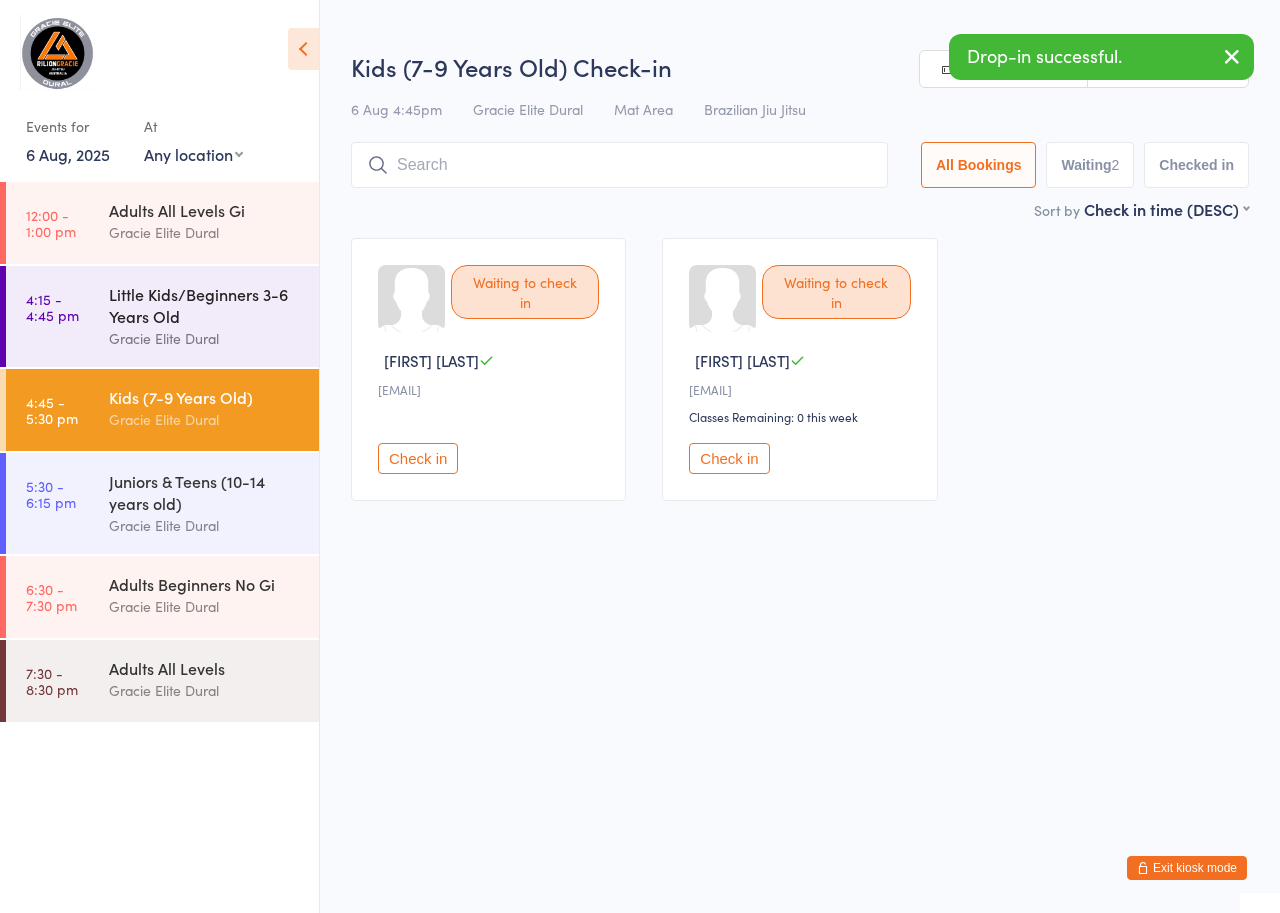 click on "Little Kids/Beginners 3-6 Years Old" at bounding box center (205, 305) 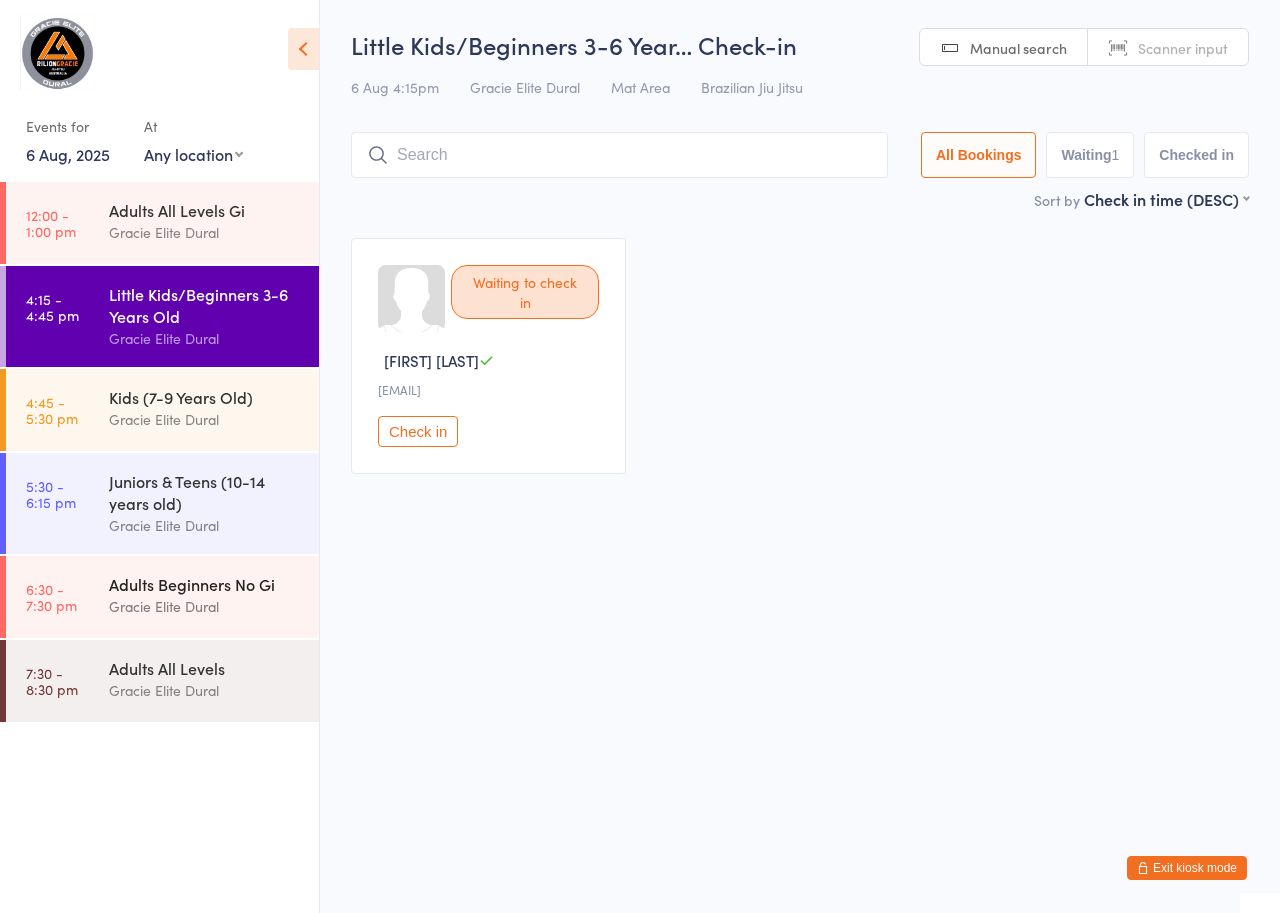 click on "Adults Beginners No Gi" at bounding box center (205, 584) 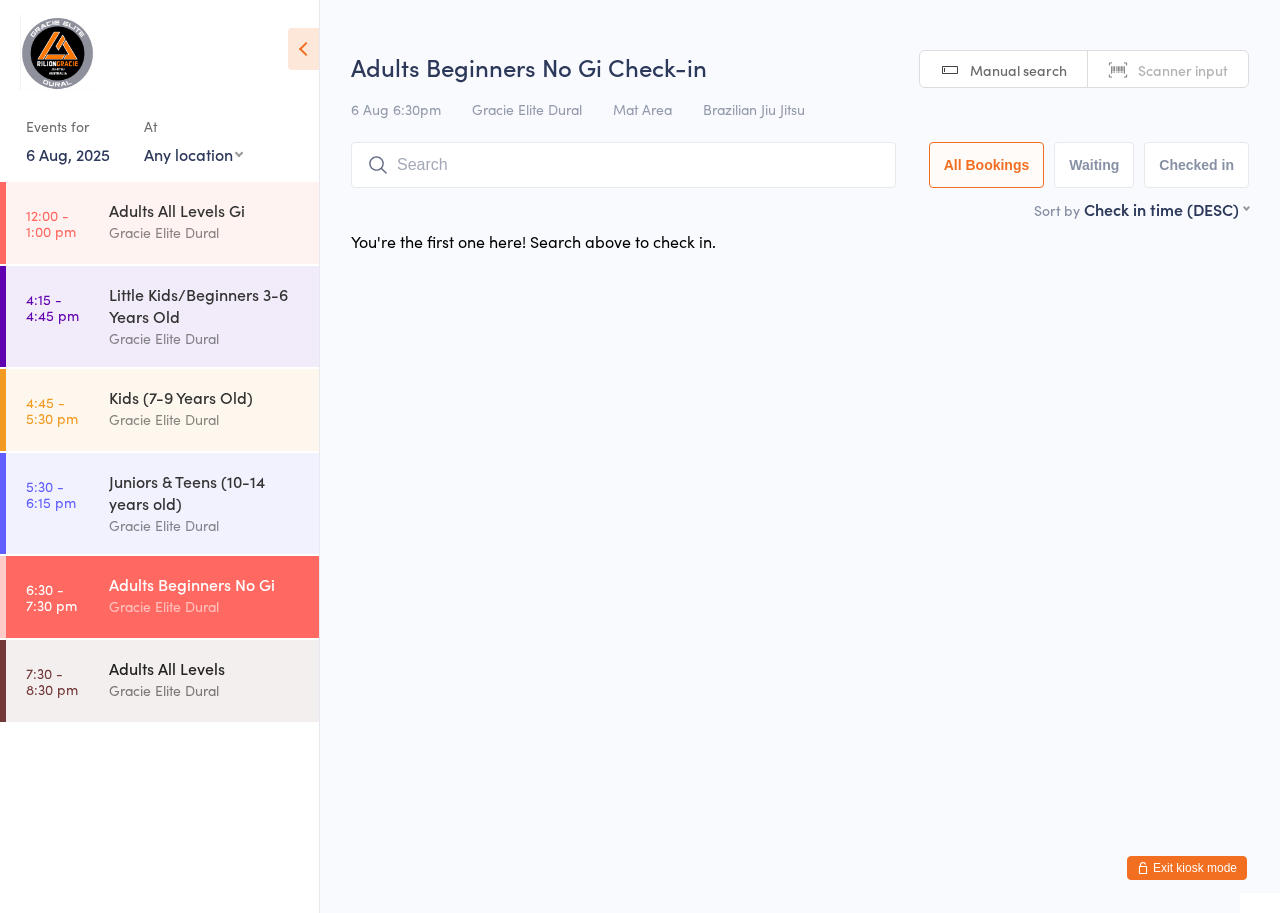 click on "Adults All Levels" at bounding box center (205, 668) 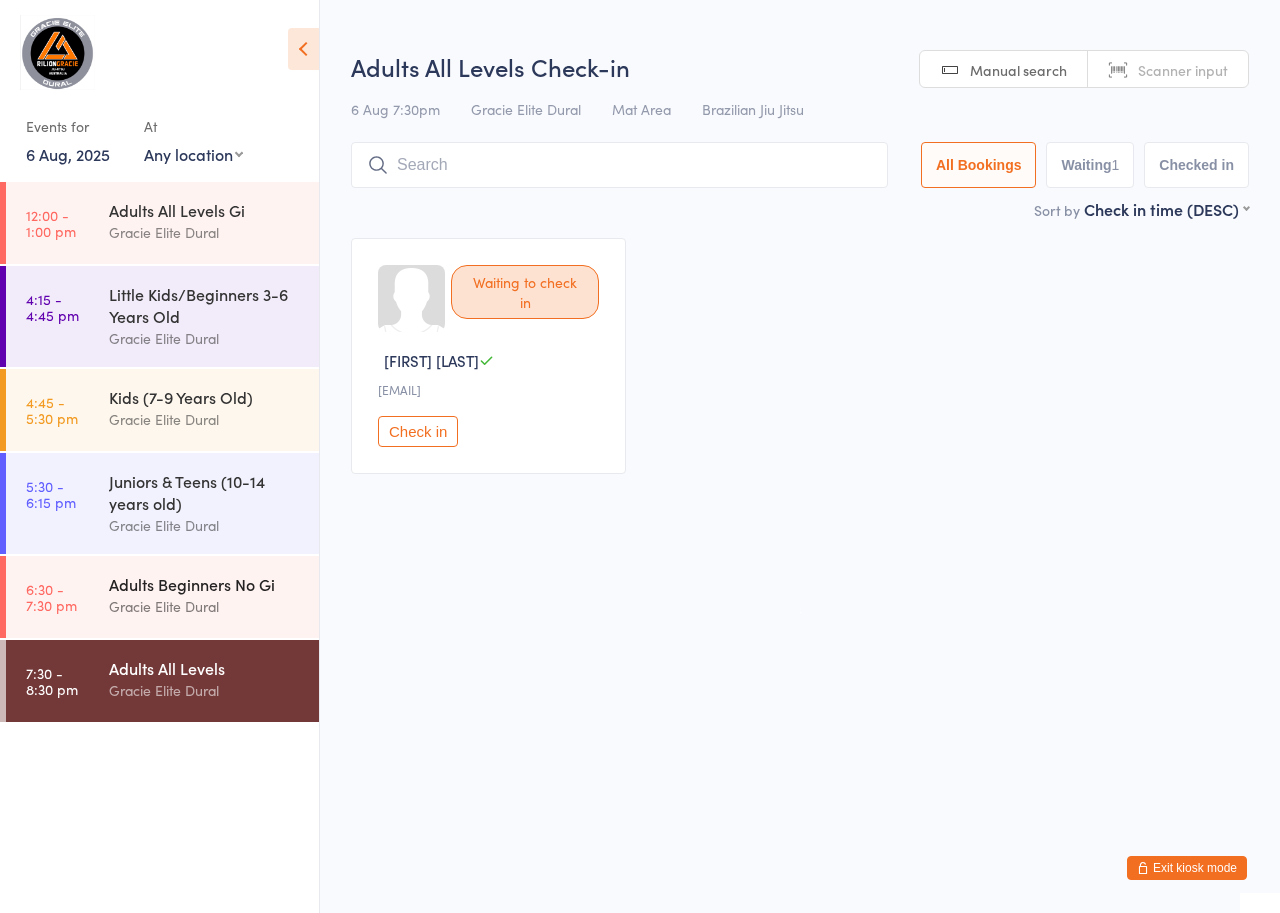 click on "Gracie Elite Dural" at bounding box center [205, 606] 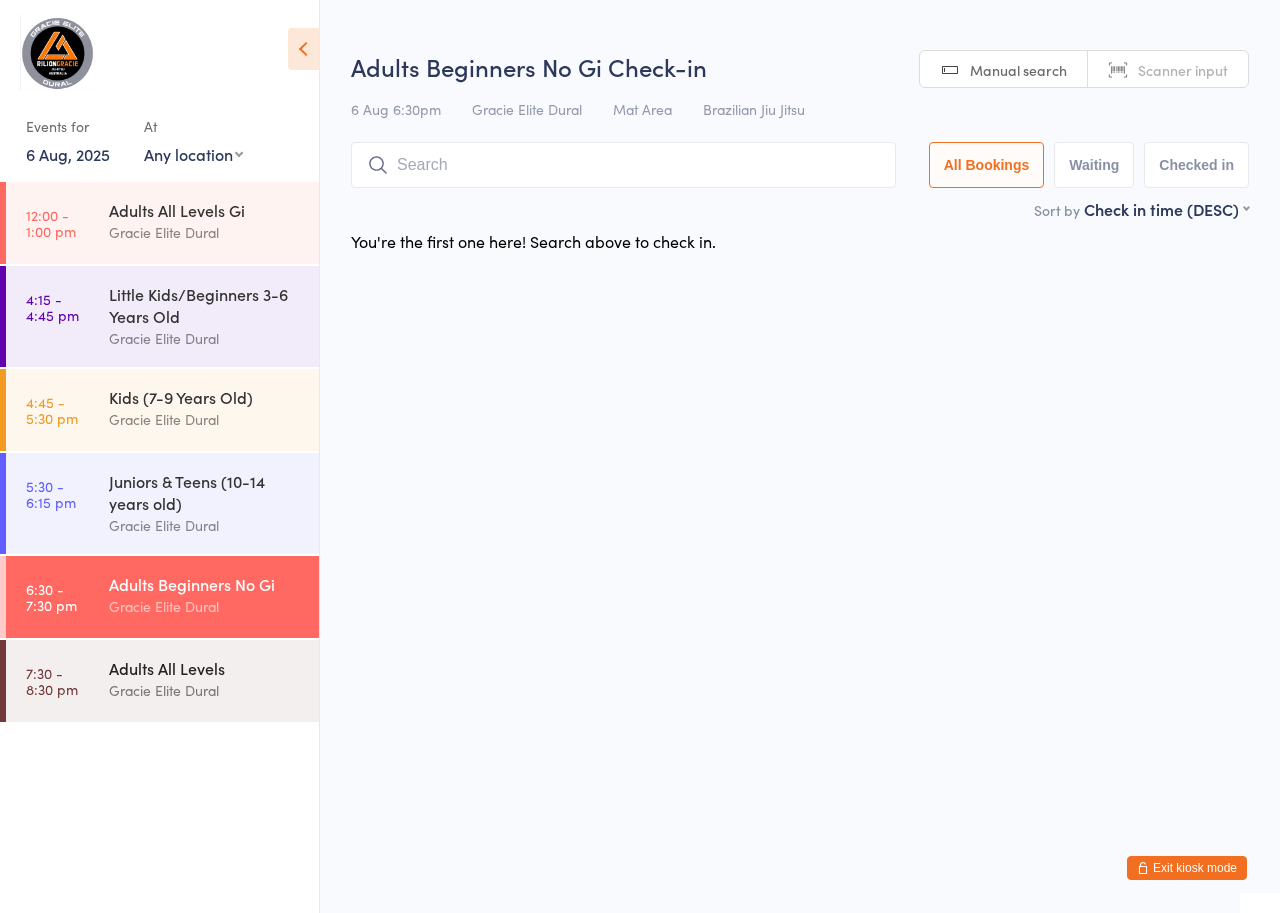 click on "Adults All Levels" at bounding box center (205, 668) 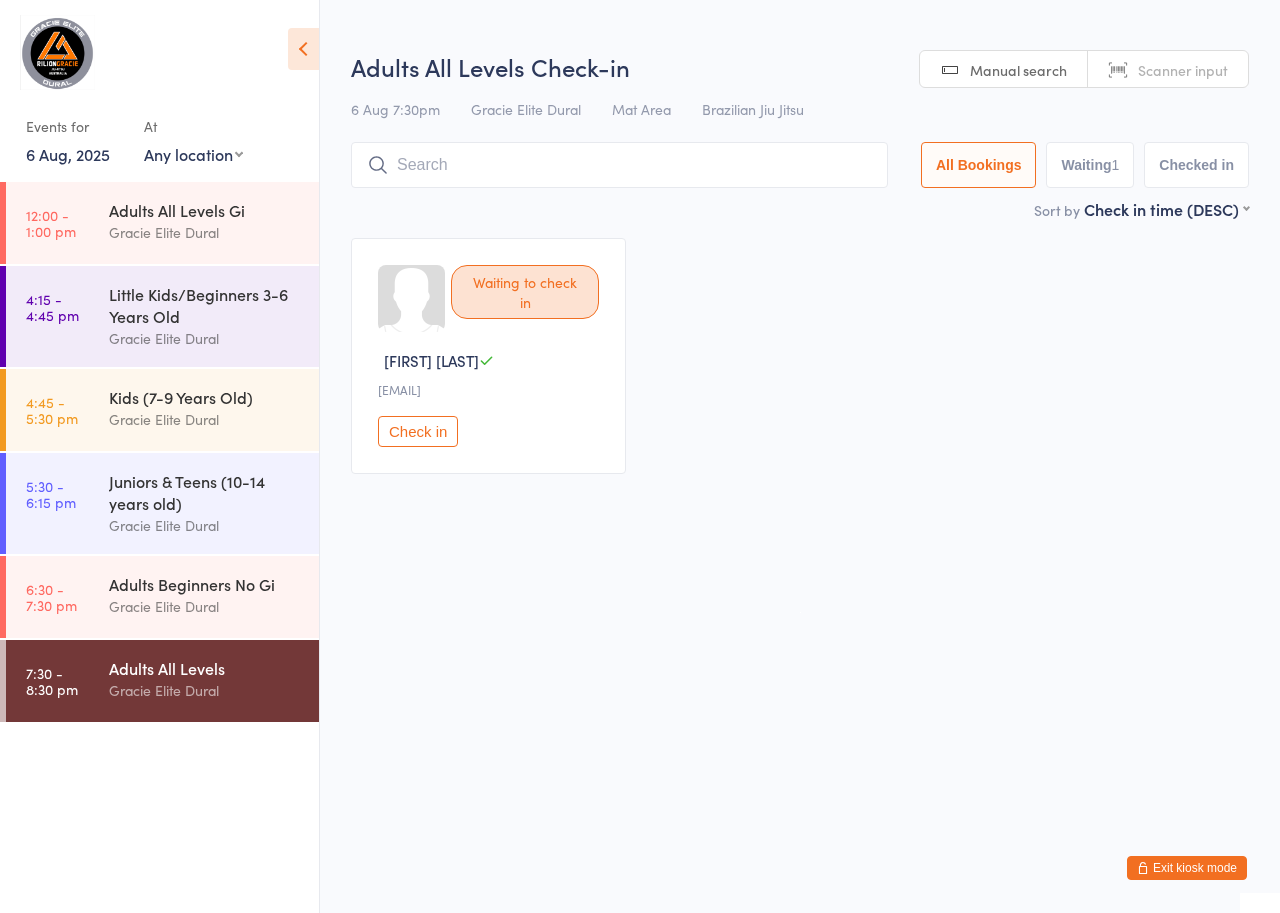 click on "6 Aug, 2025" at bounding box center (68, 154) 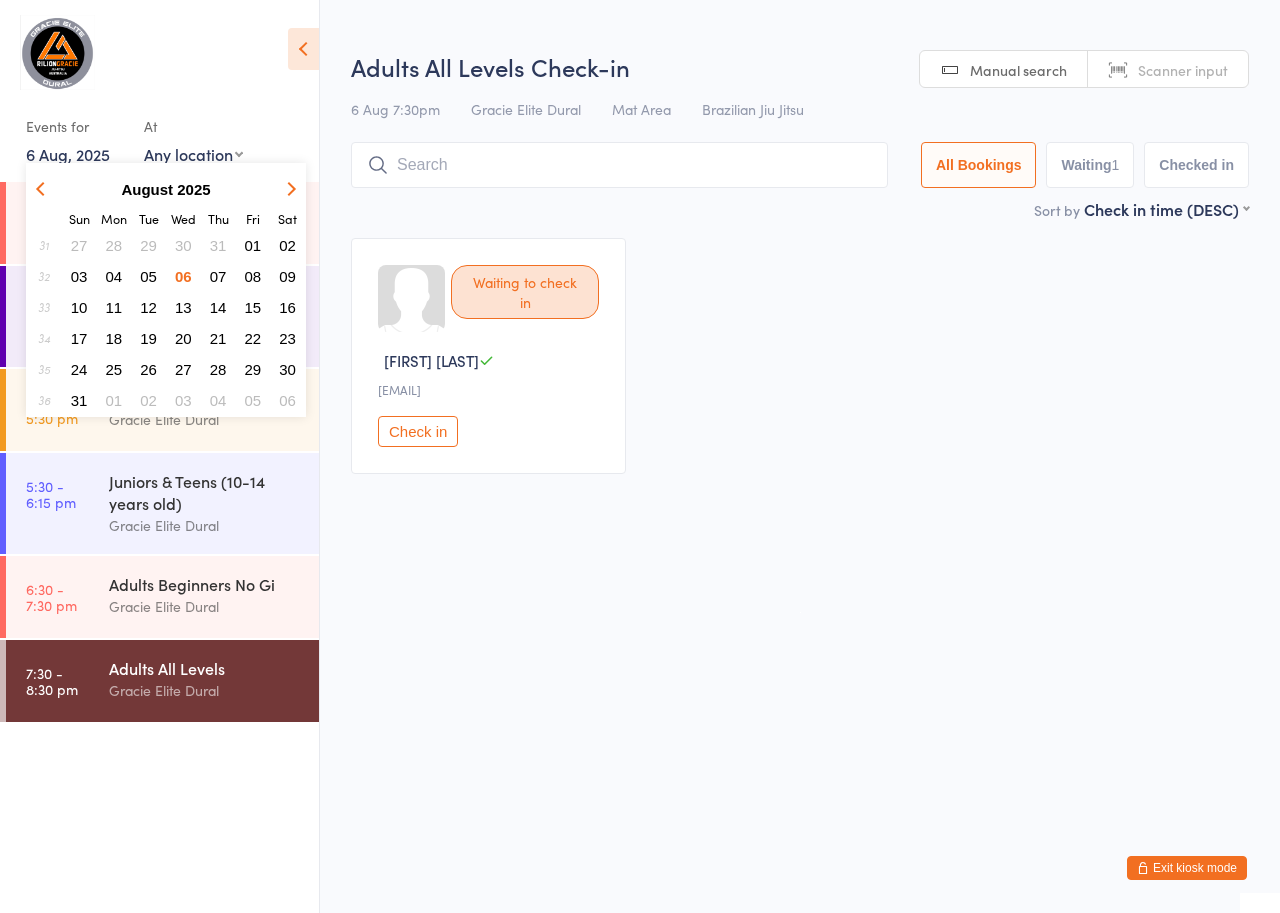 click on "07" at bounding box center (218, 276) 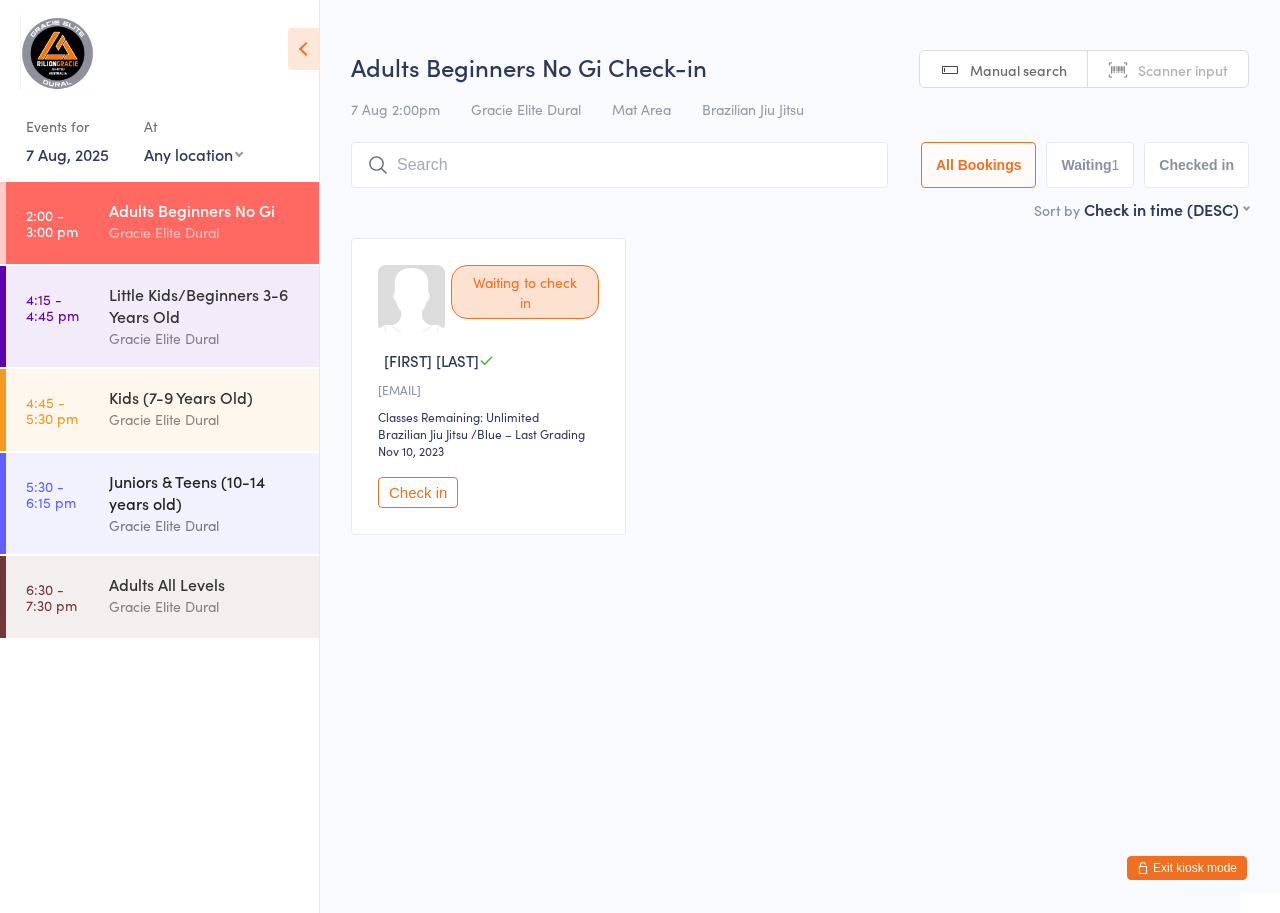 click on "Gracie Elite Dural" at bounding box center (205, 525) 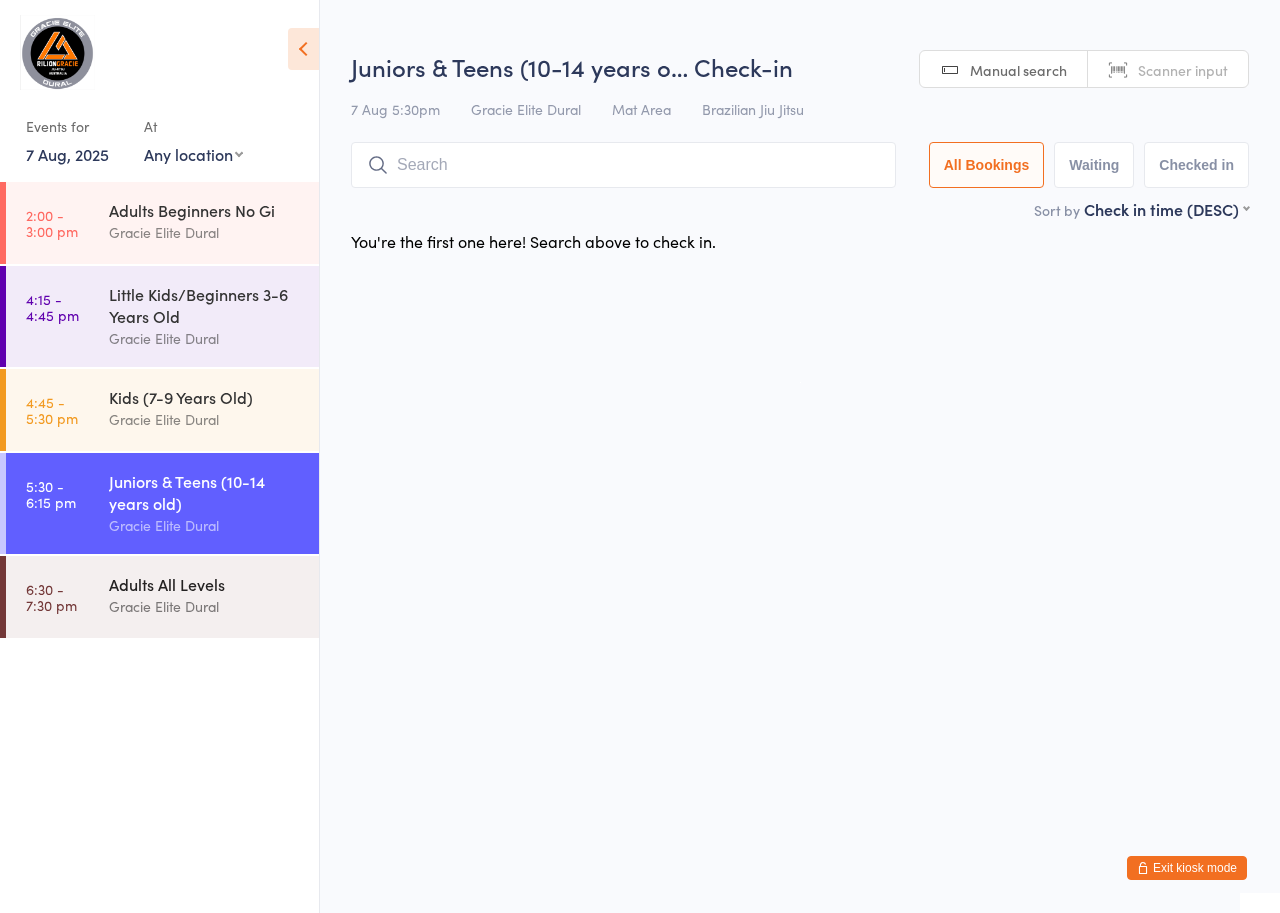 click on "Adults All Levels" at bounding box center (205, 584) 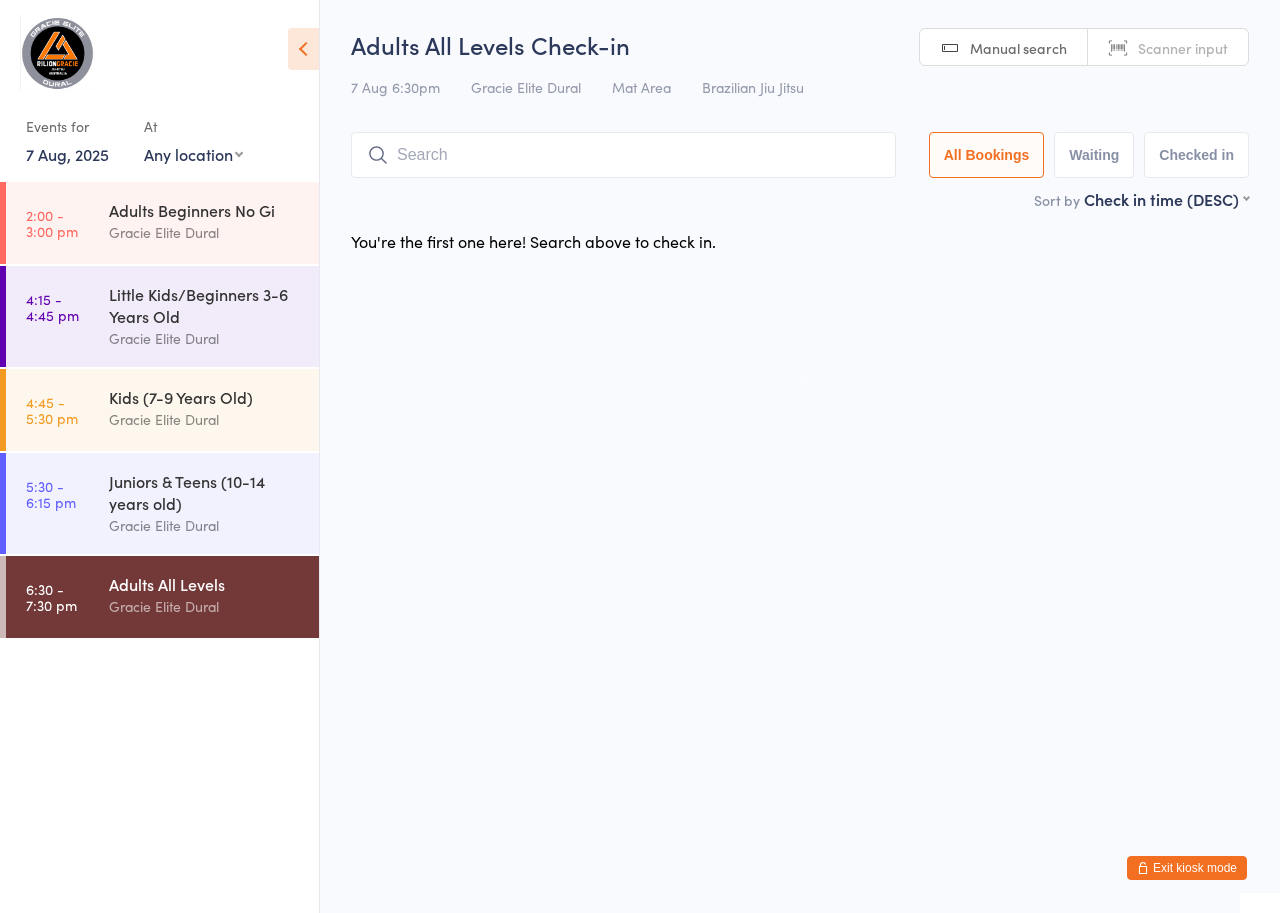 click on "Exit kiosk mode" at bounding box center [1187, 868] 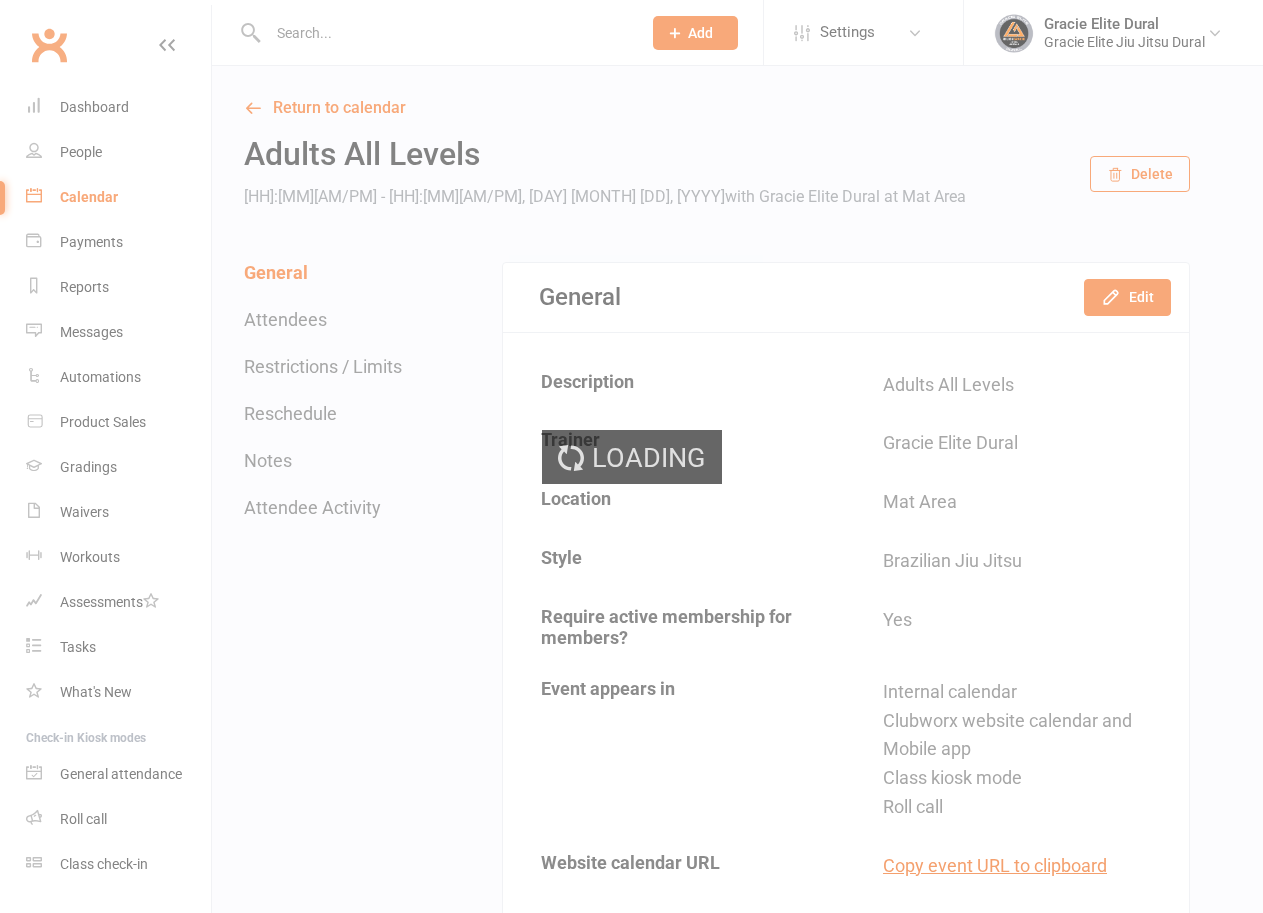 scroll, scrollTop: 0, scrollLeft: 0, axis: both 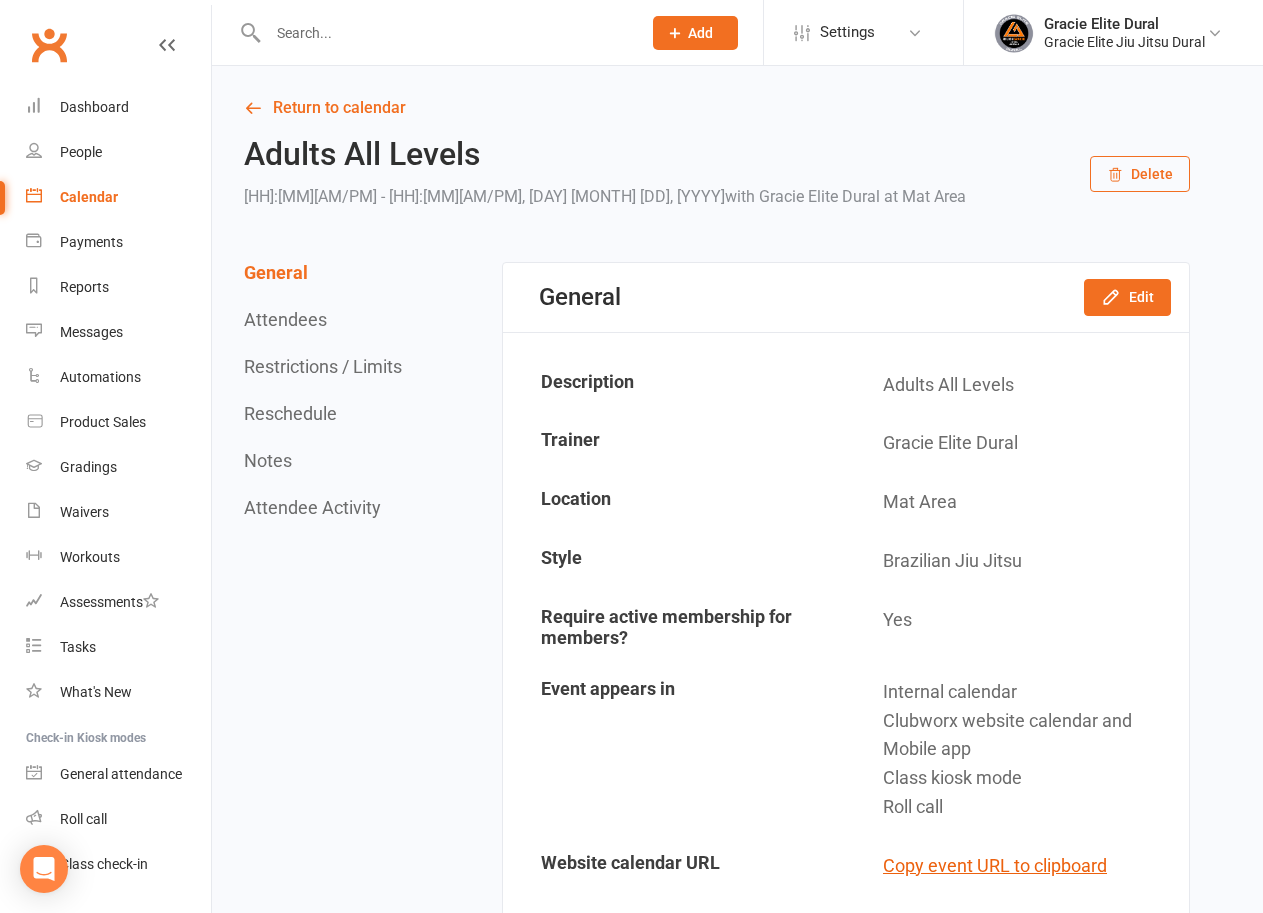 click at bounding box center (444, 33) 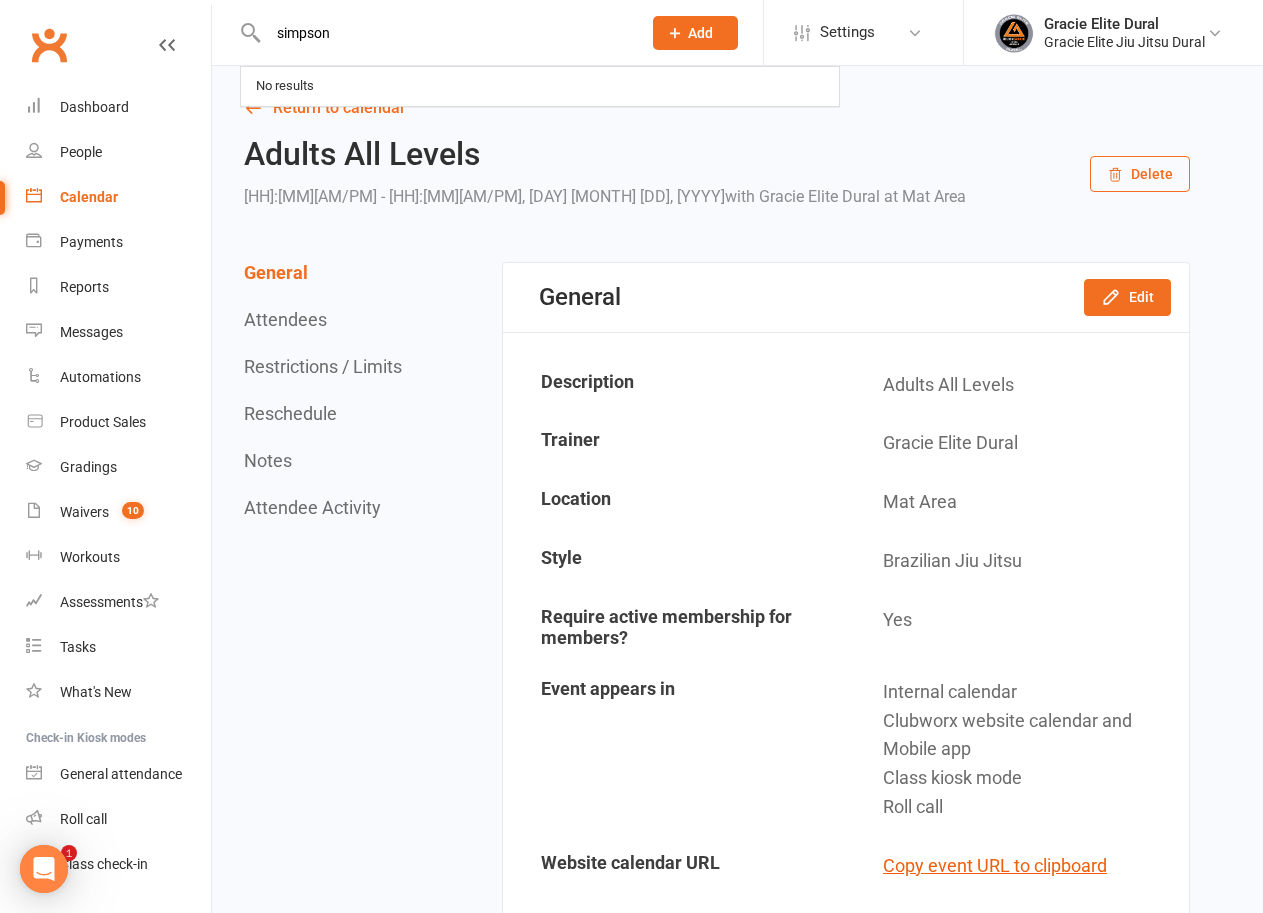 scroll, scrollTop: 0, scrollLeft: 0, axis: both 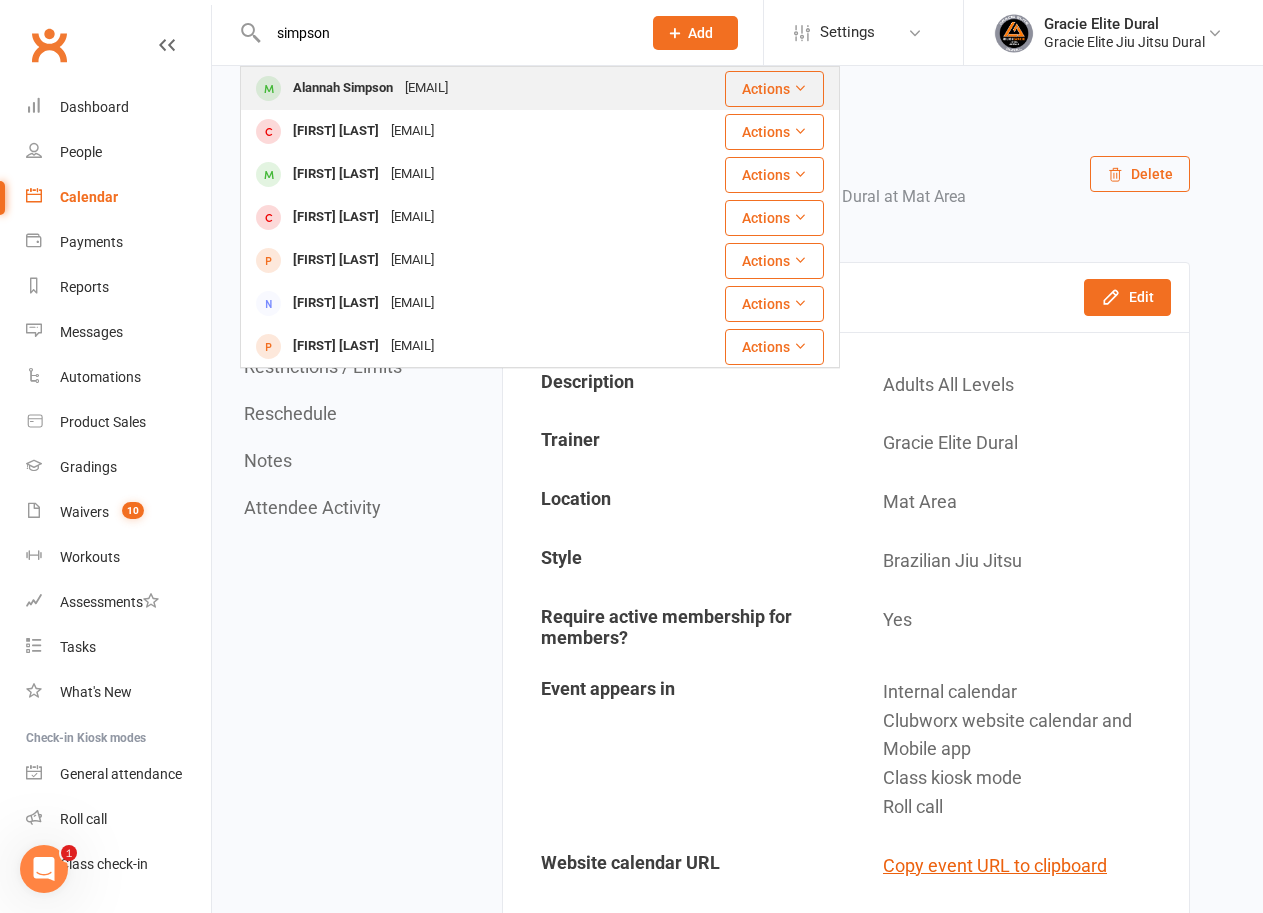 type on "simpson" 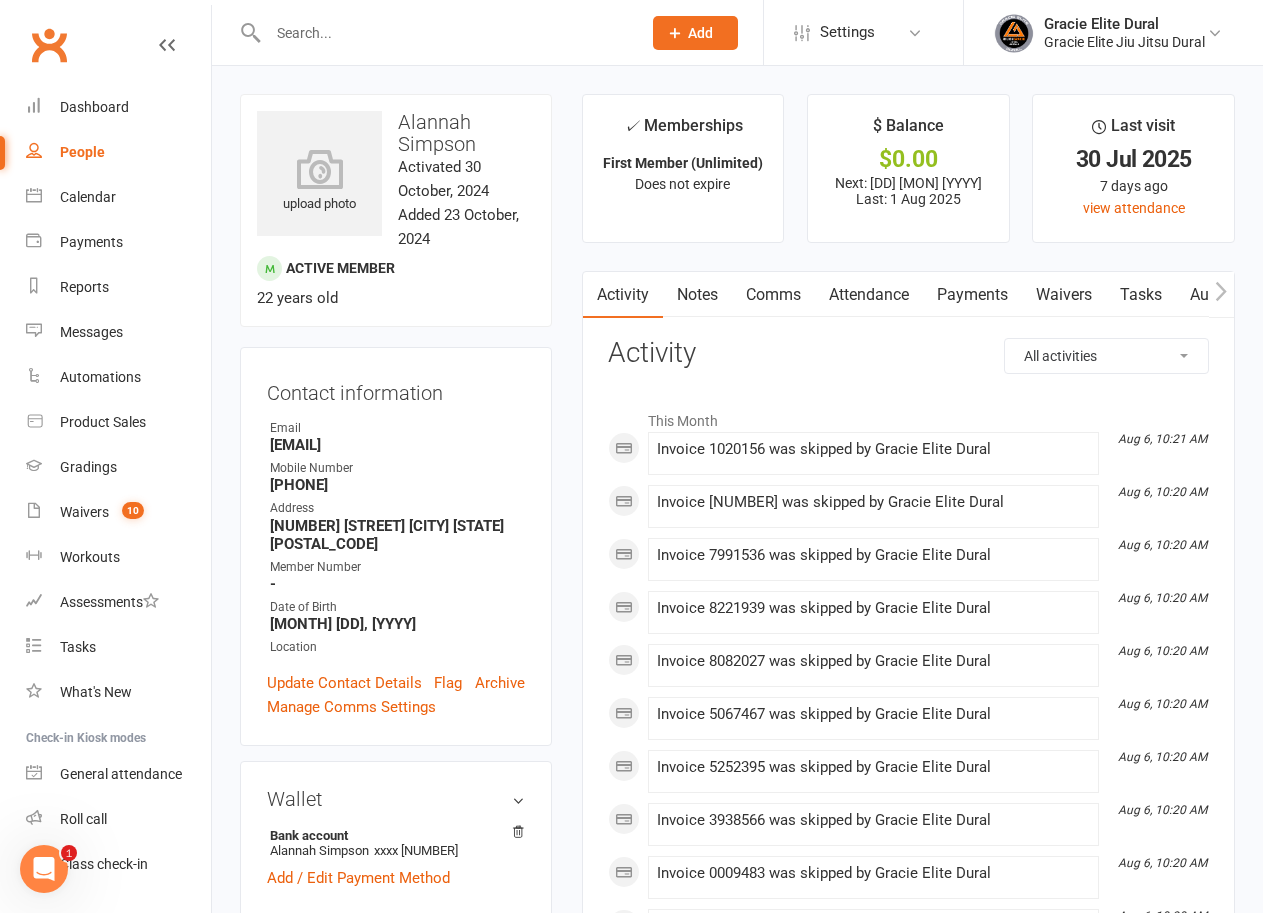 click on "Payments" at bounding box center (972, 295) 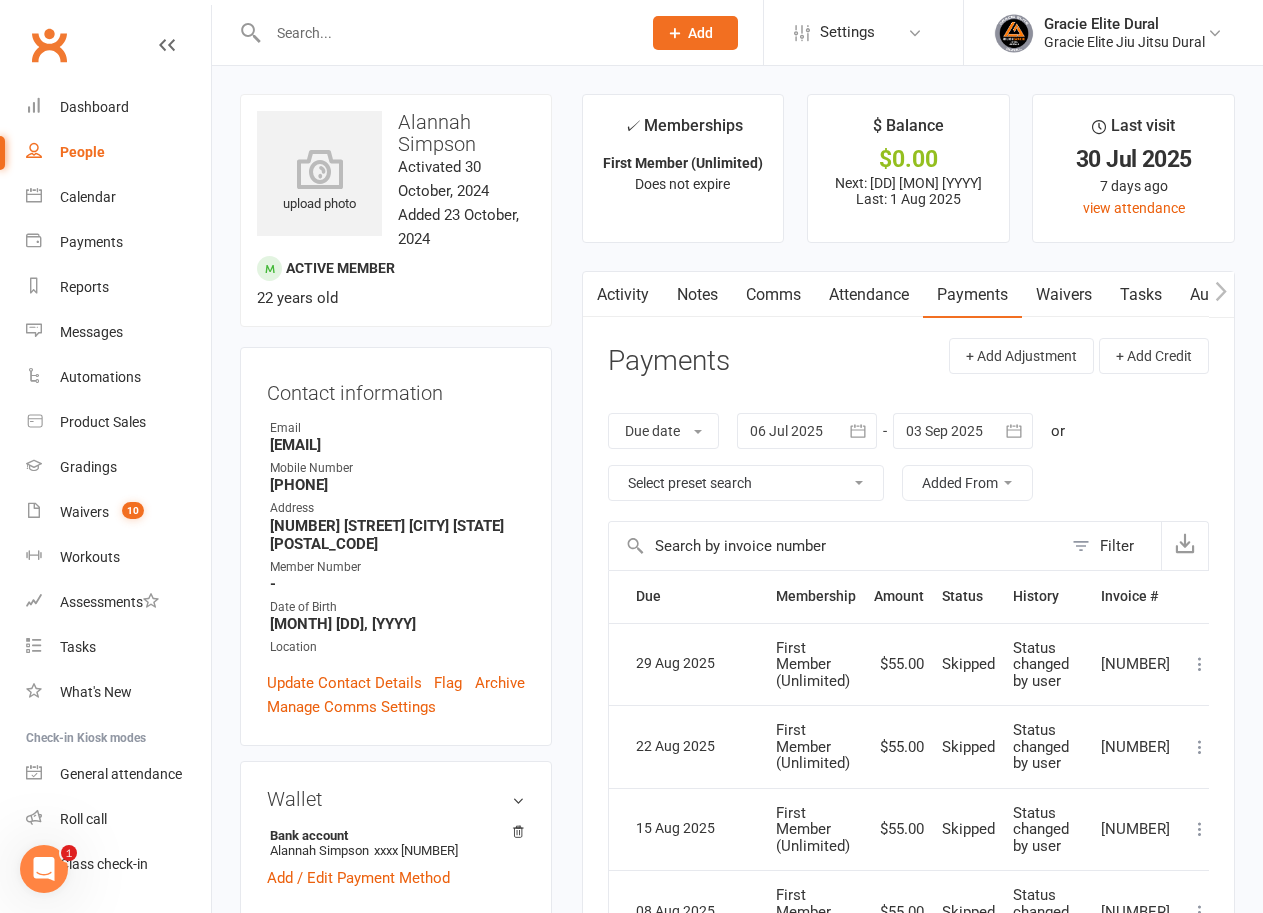 click 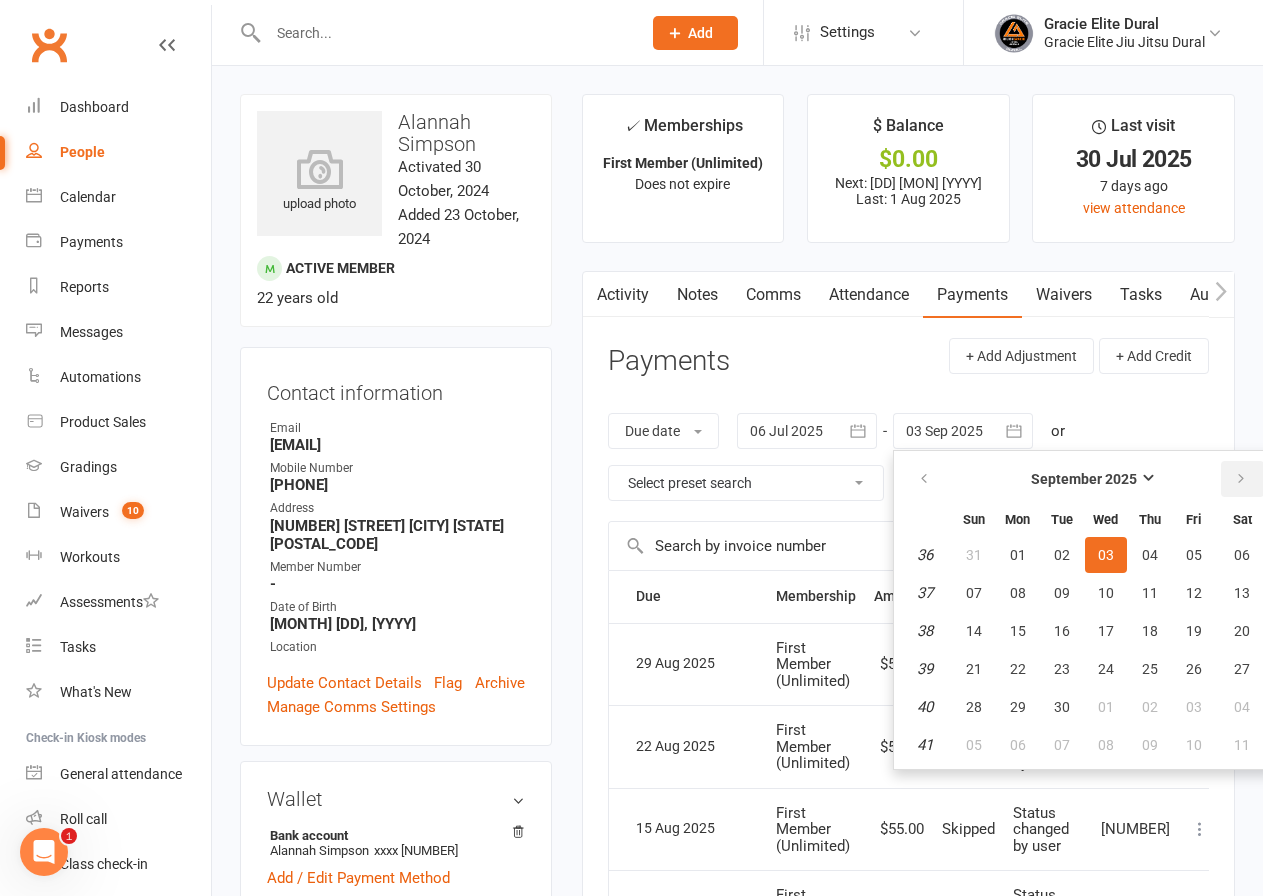 click at bounding box center [1242, 479] 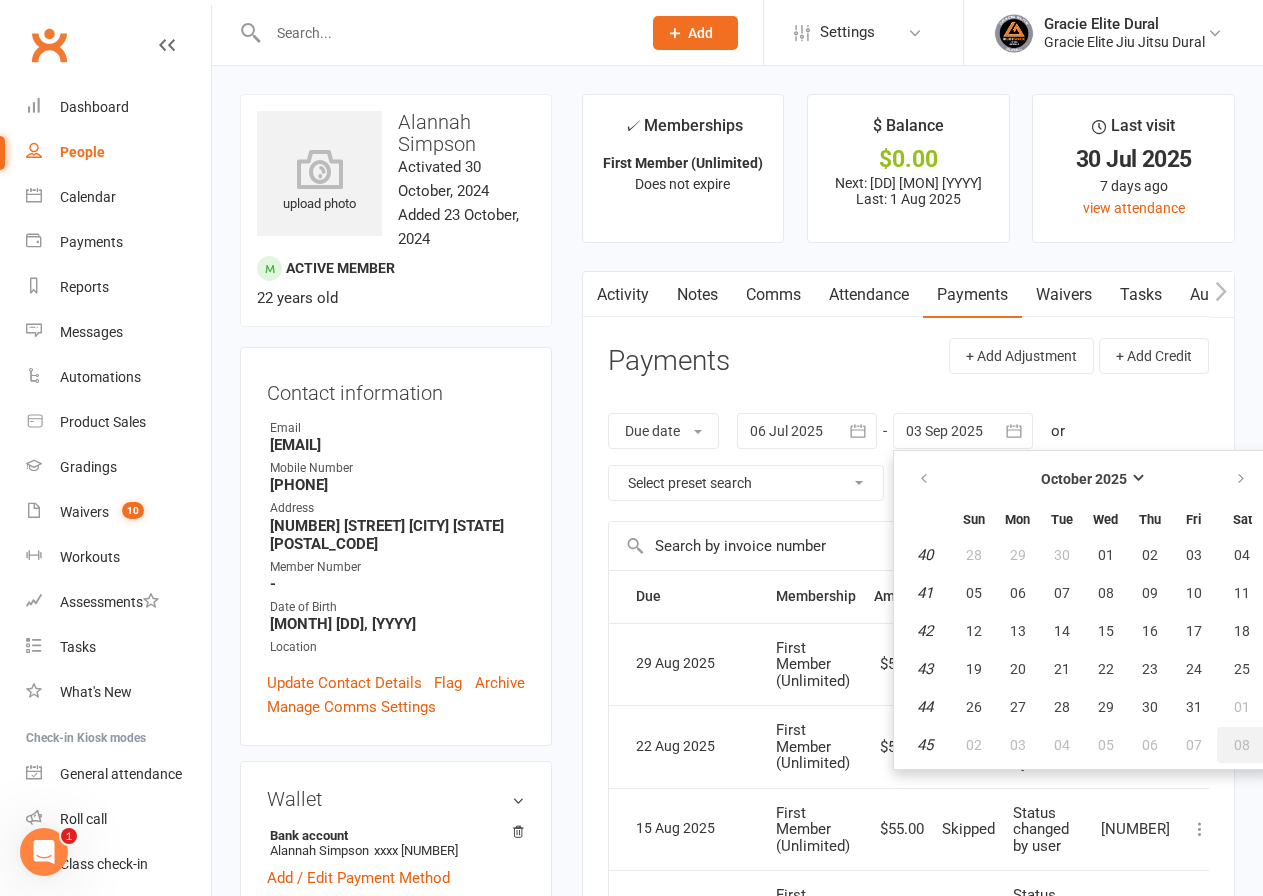 click on "08" at bounding box center (1242, 745) 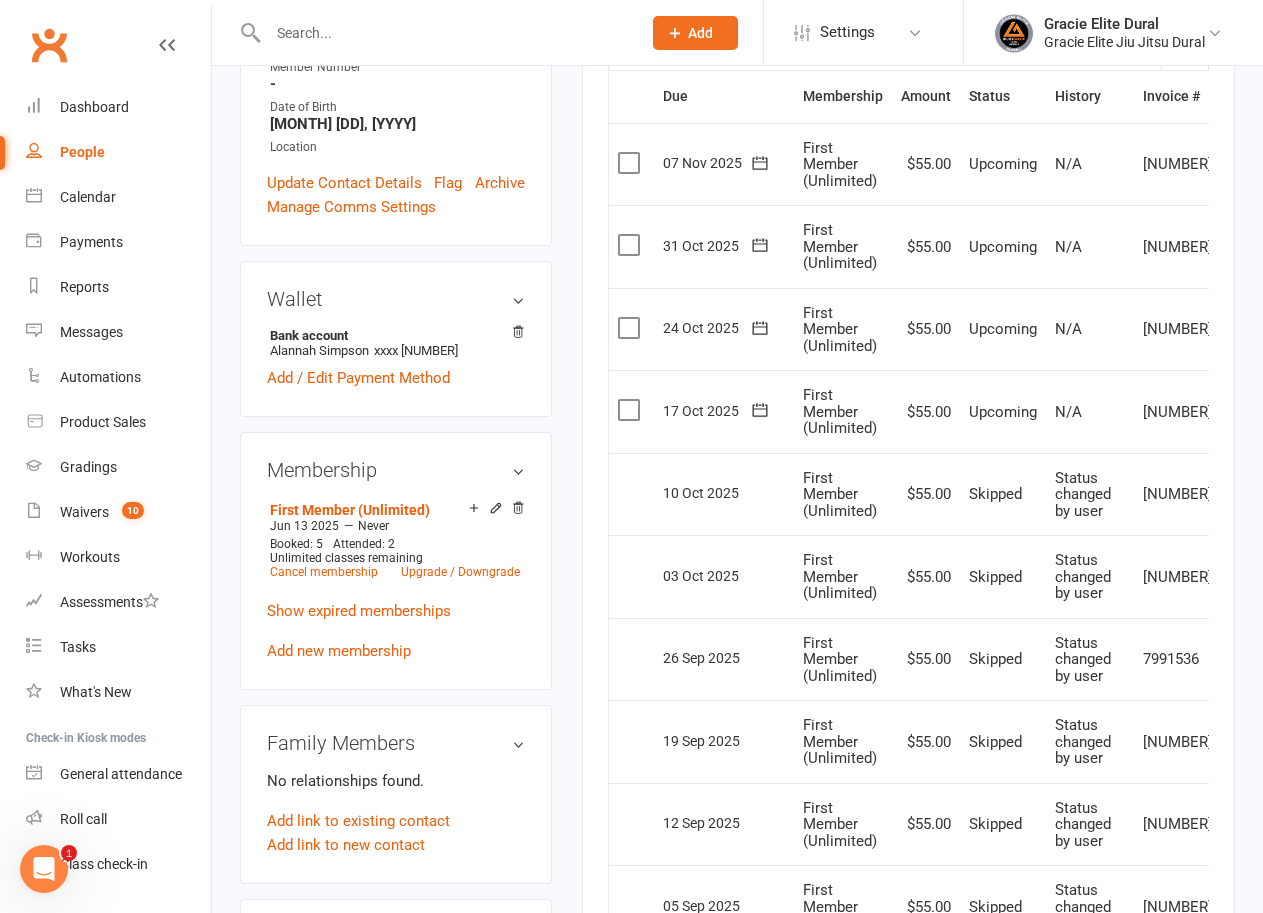 scroll, scrollTop: 0, scrollLeft: 0, axis: both 